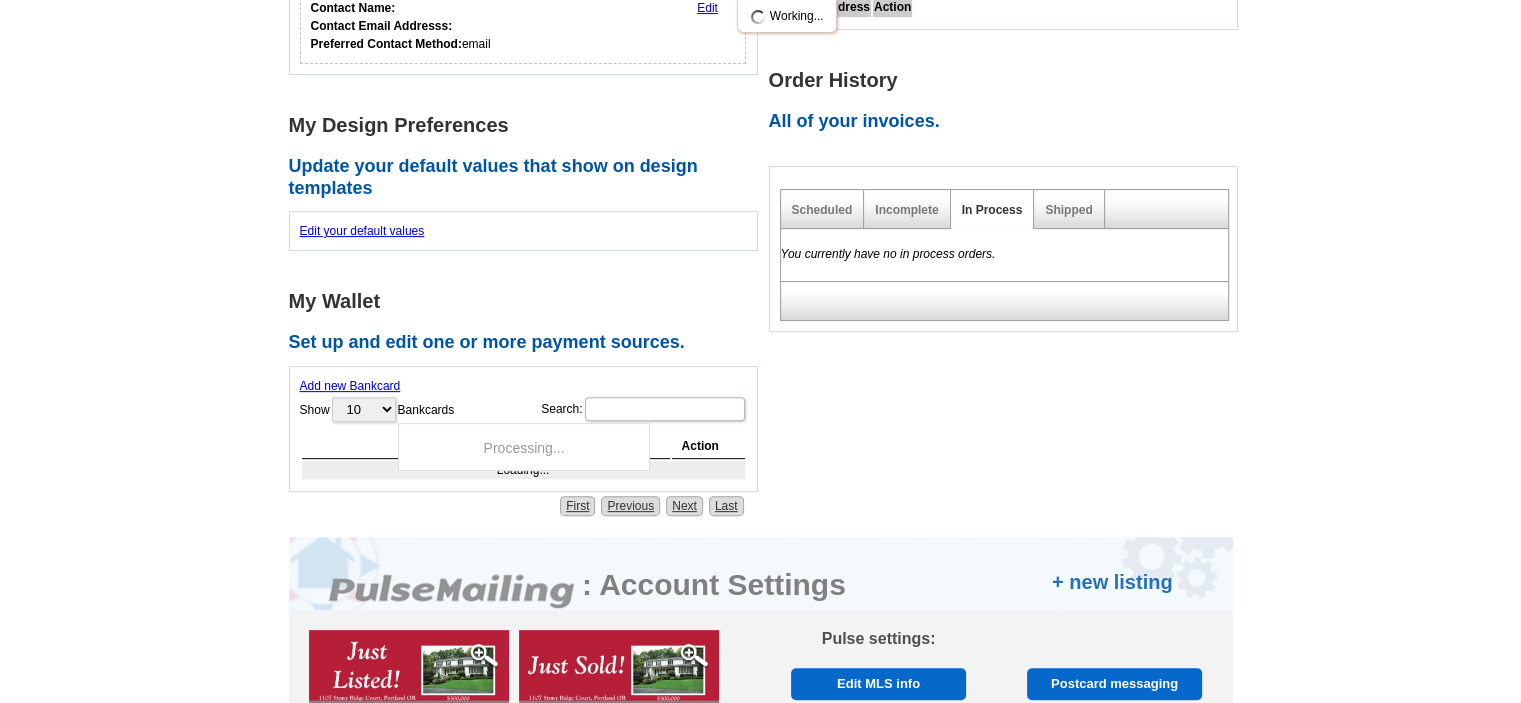scroll, scrollTop: 1218, scrollLeft: 0, axis: vertical 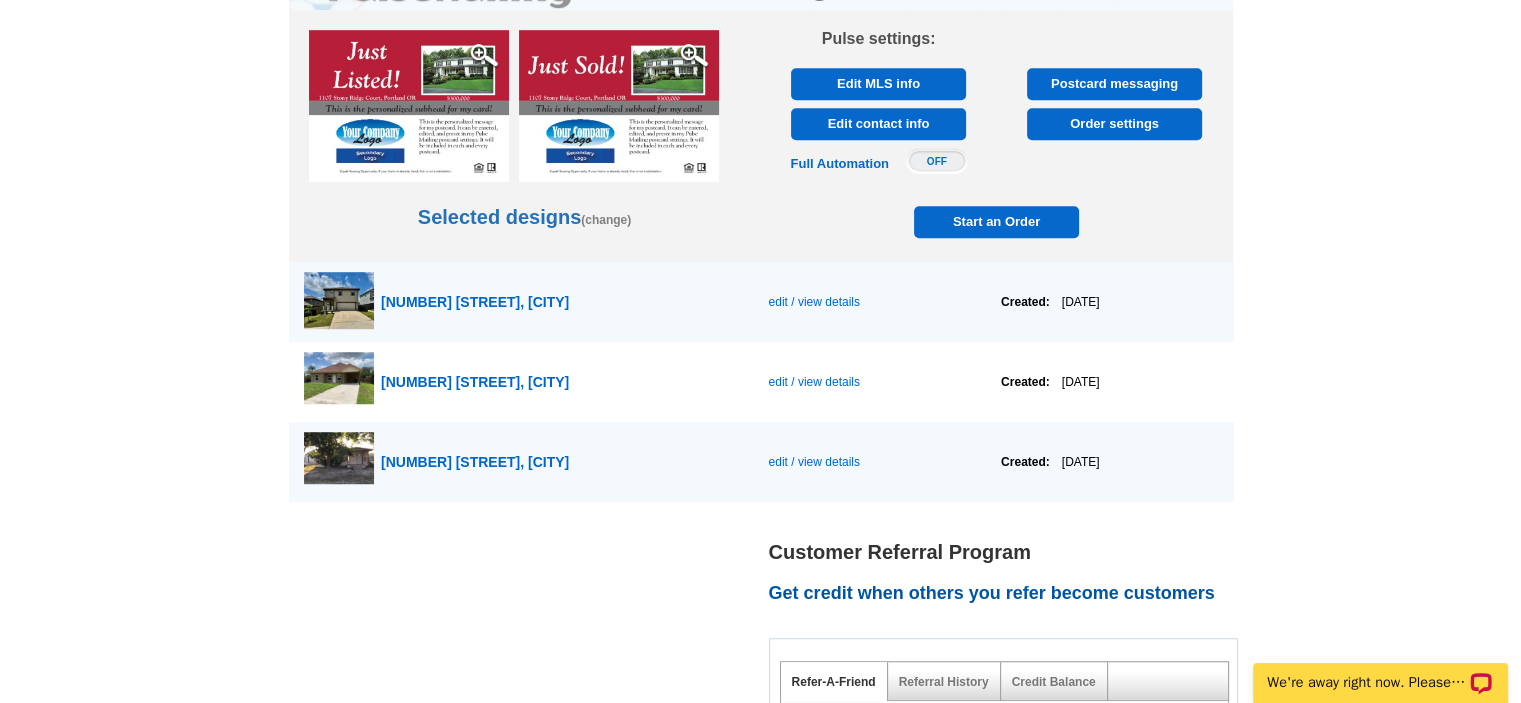 click on "edit / view details" at bounding box center (813, 382) 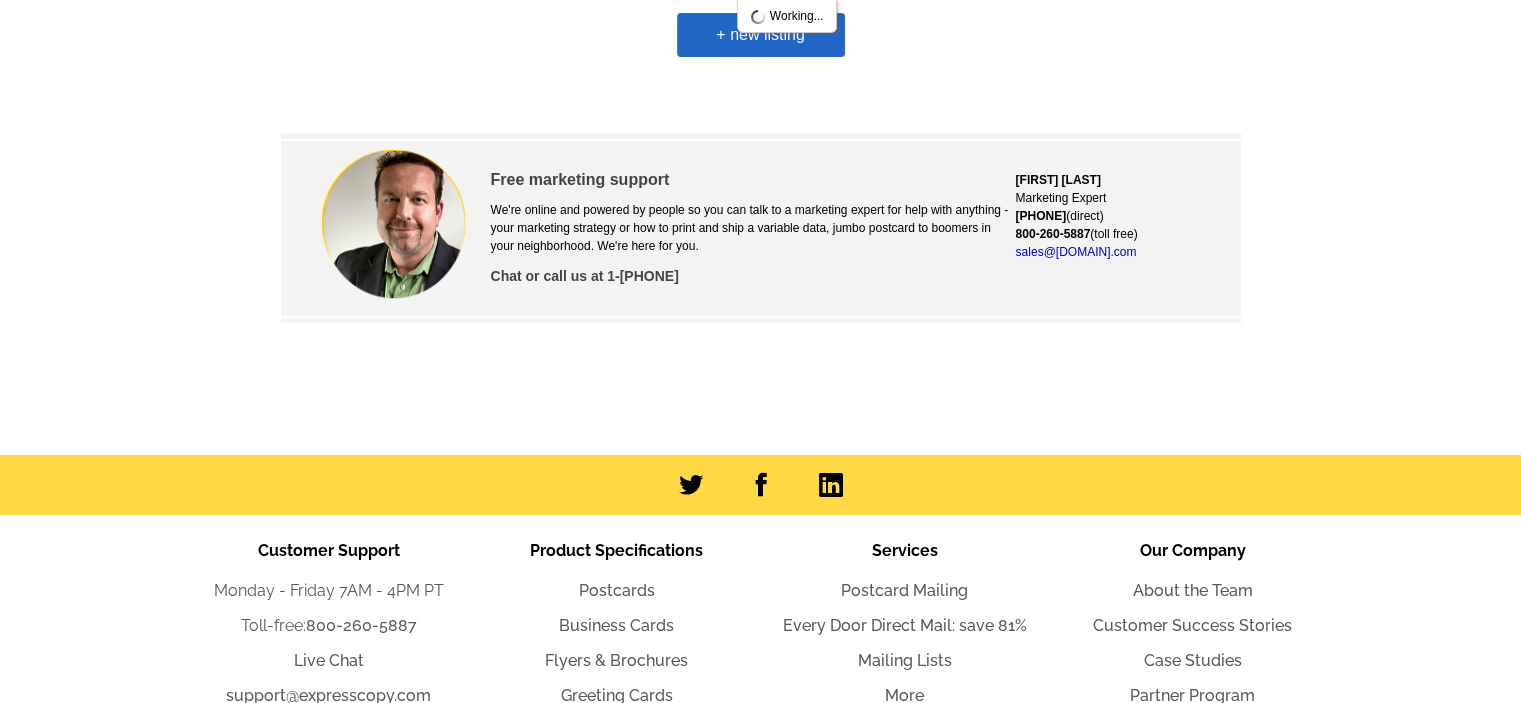 scroll, scrollTop: 501, scrollLeft: 0, axis: vertical 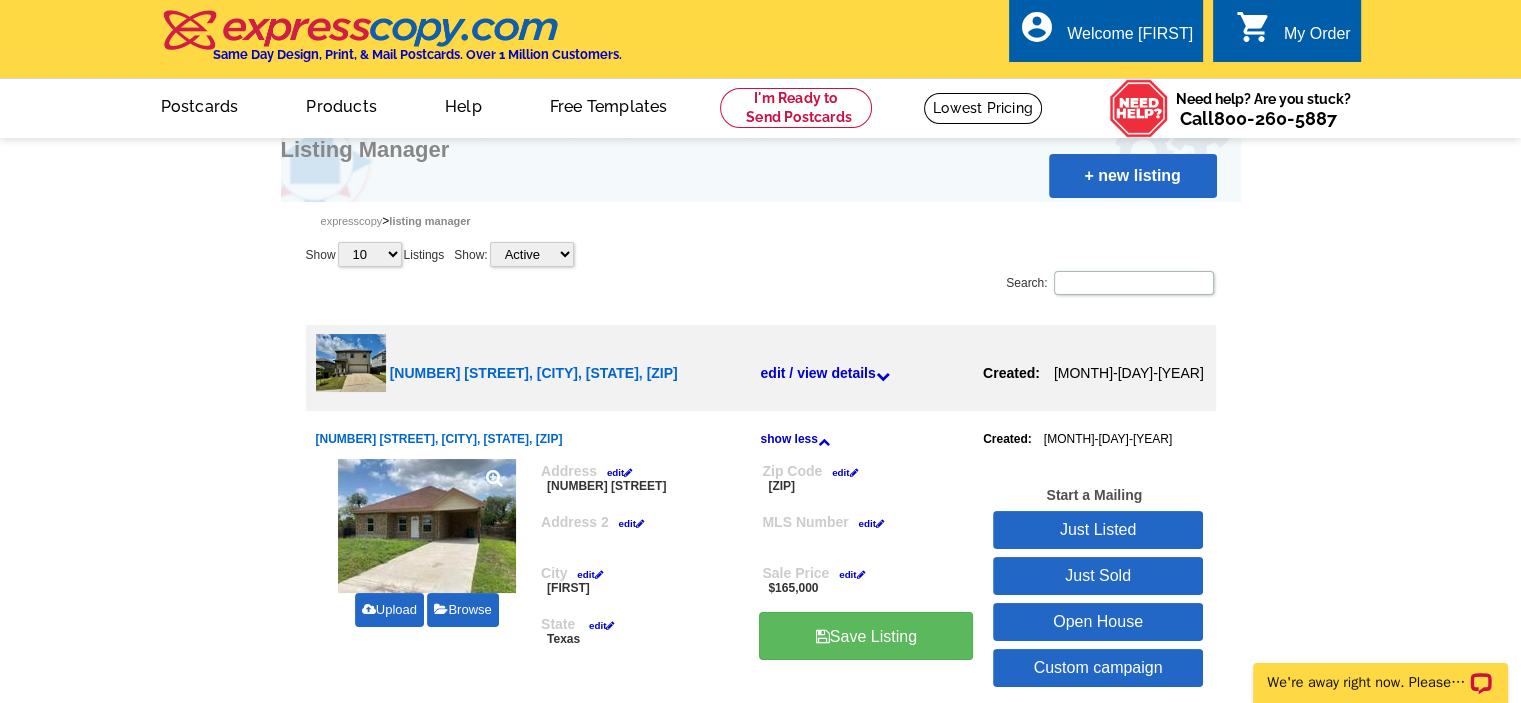 click on "Upload" at bounding box center (389, 610) 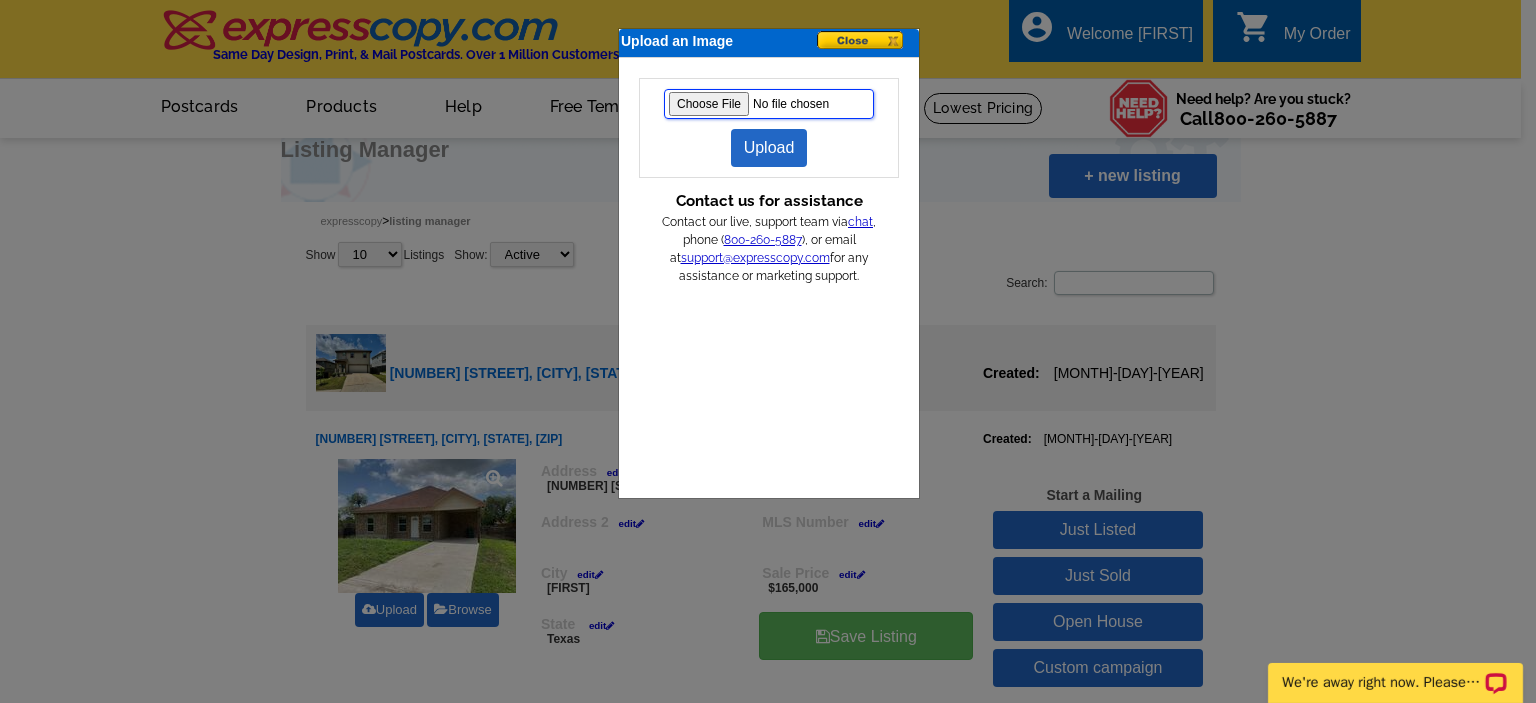 click at bounding box center [769, 104] 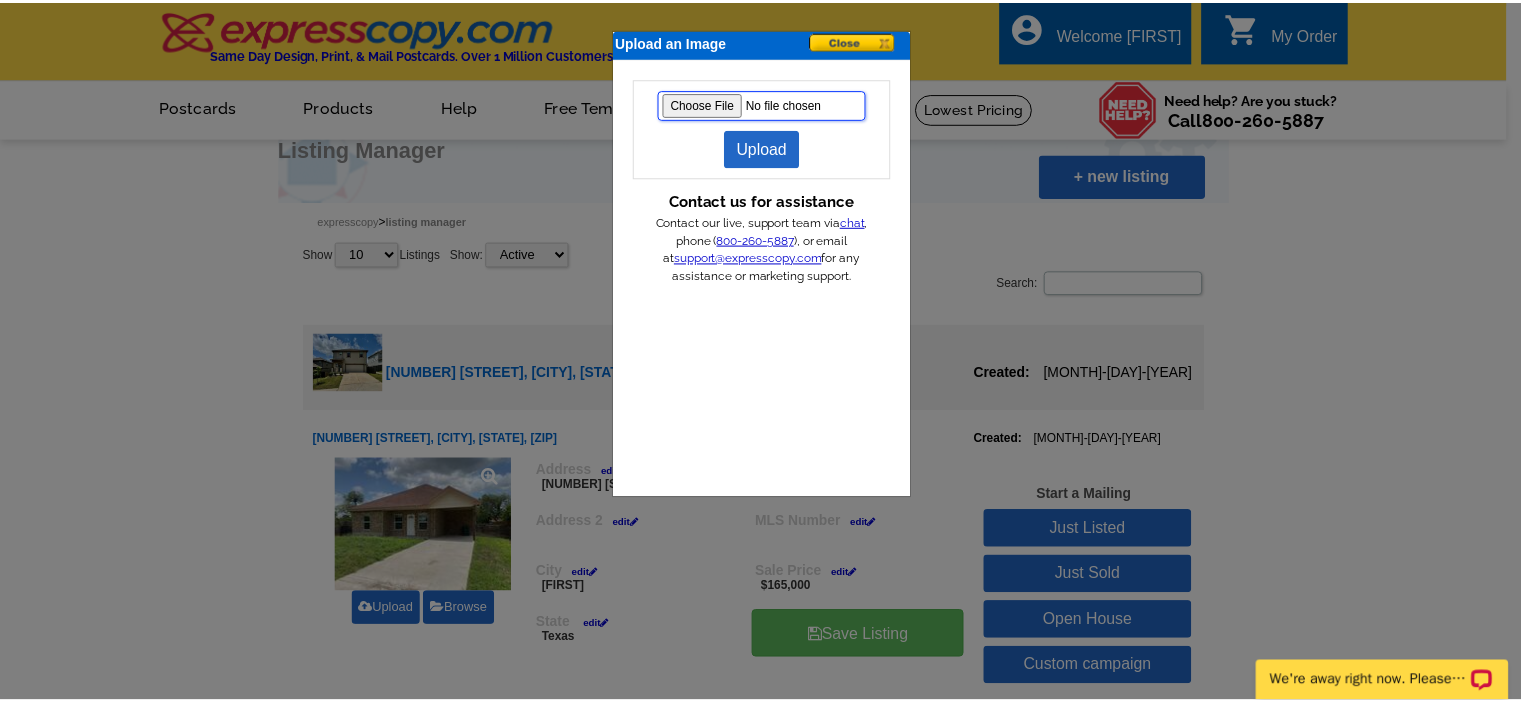 scroll, scrollTop: 0, scrollLeft: 0, axis: both 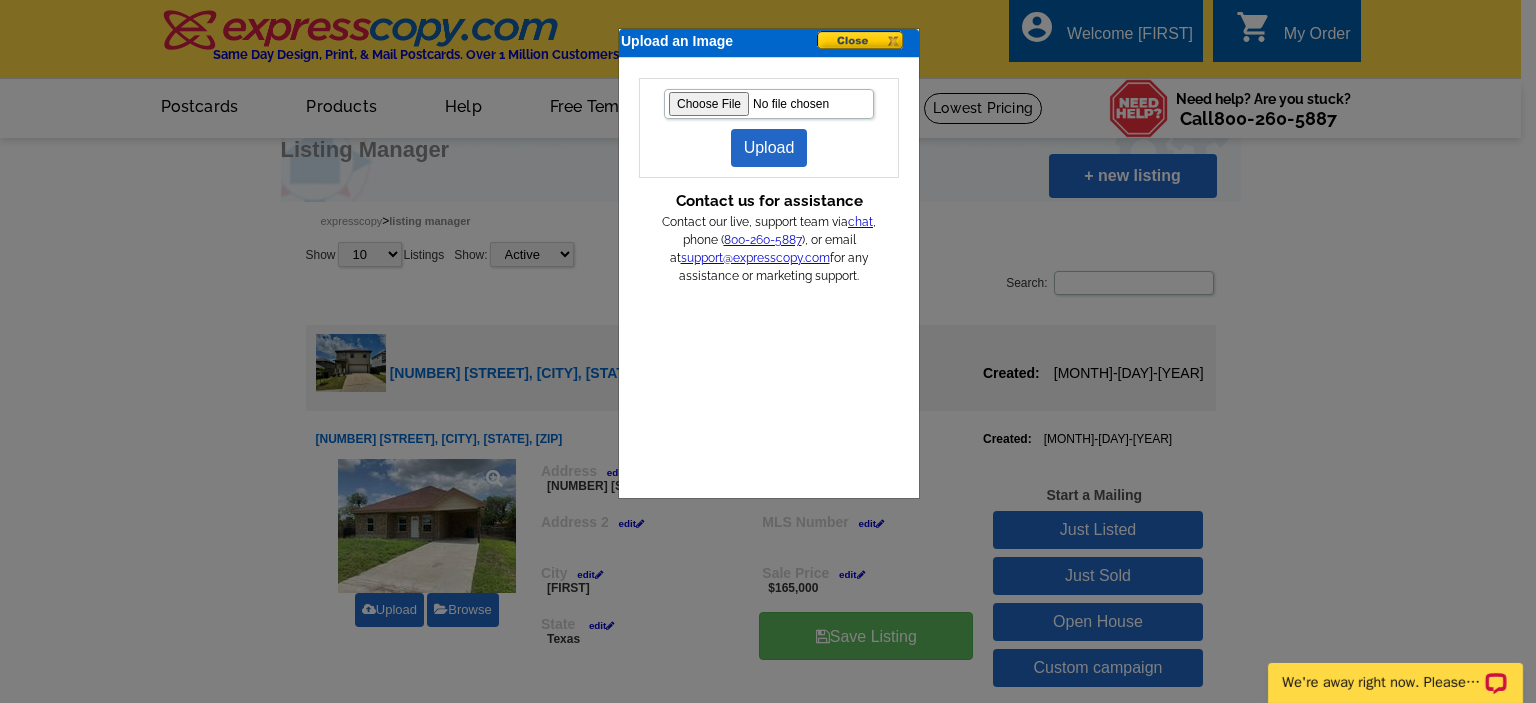 click on "Upload" at bounding box center [769, 148] 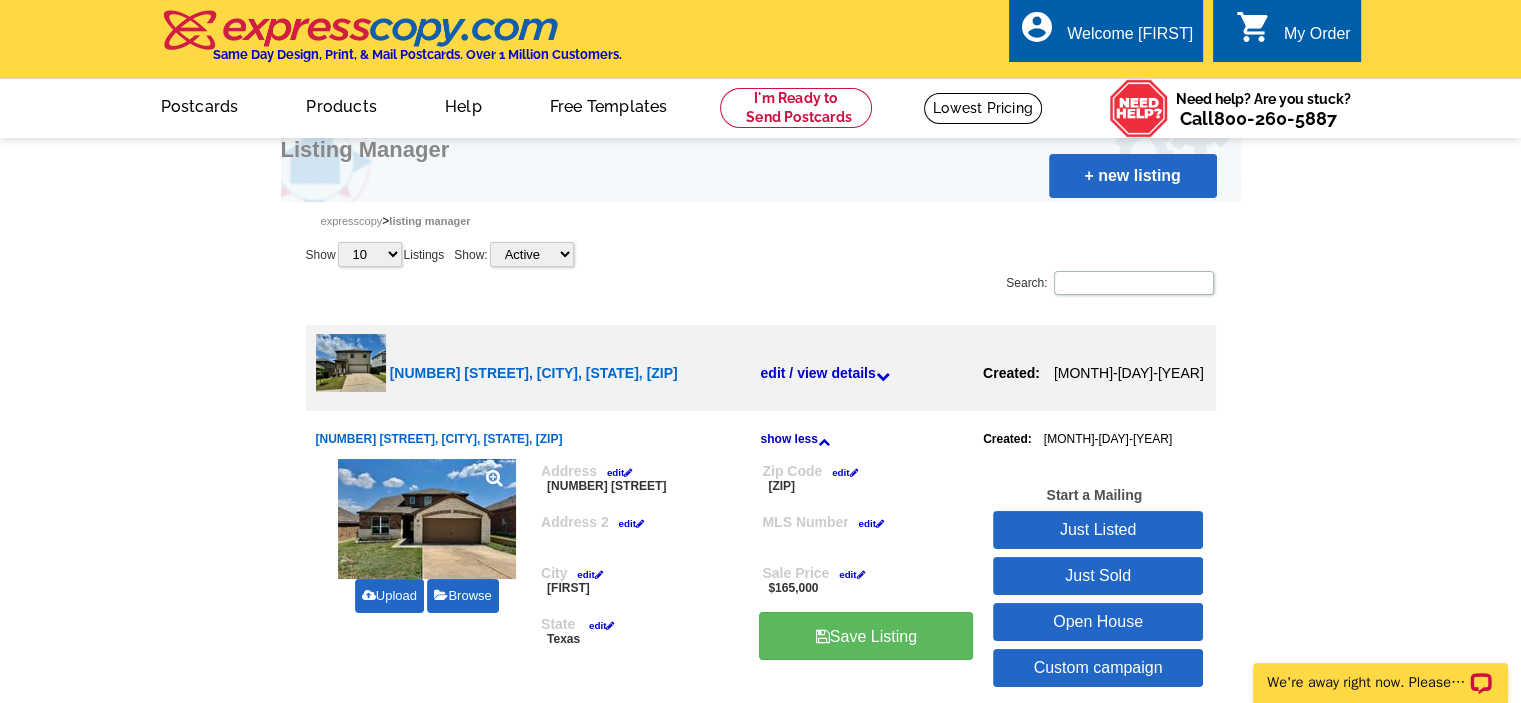 click on "edit" at bounding box center (614, 472) 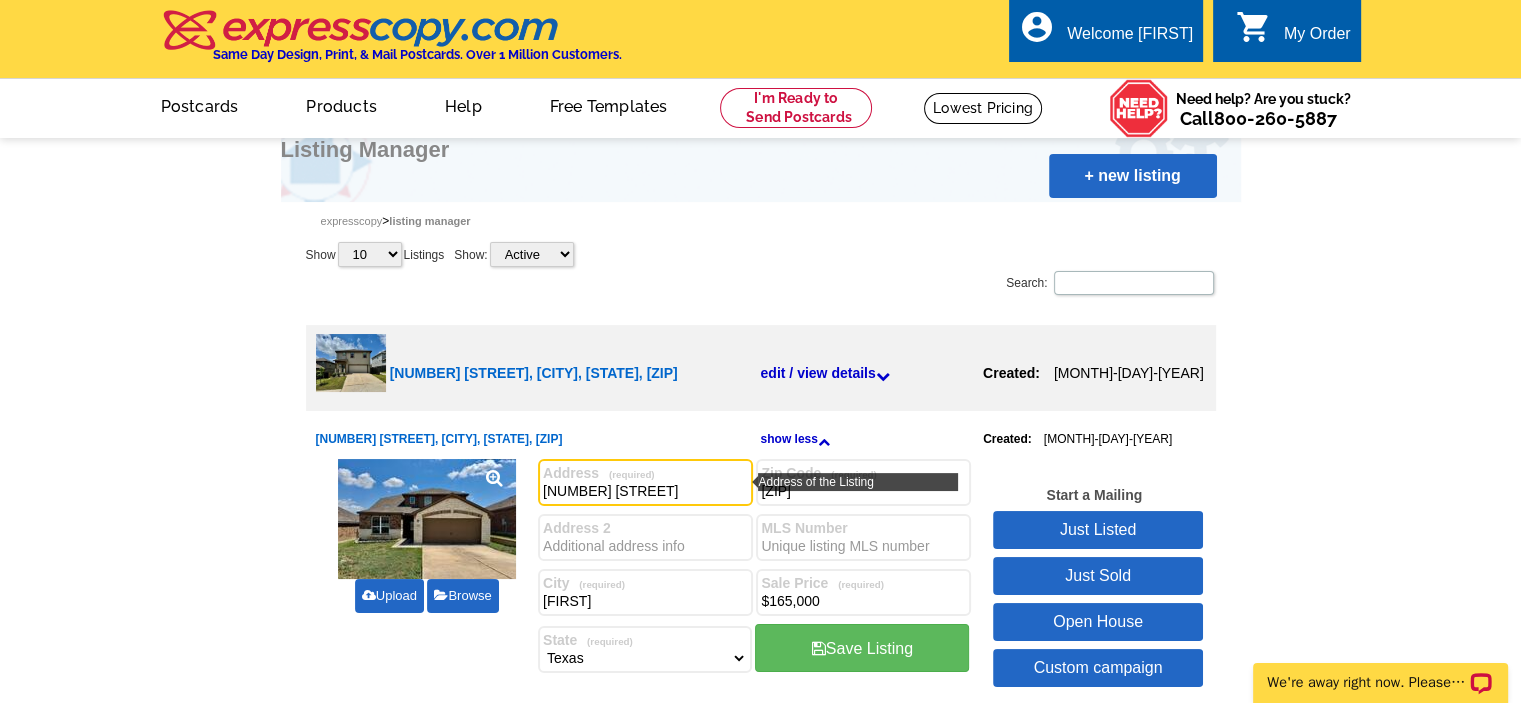 drag, startPoint x: 699, startPoint y: 492, endPoint x: 314, endPoint y: 463, distance: 386.09067 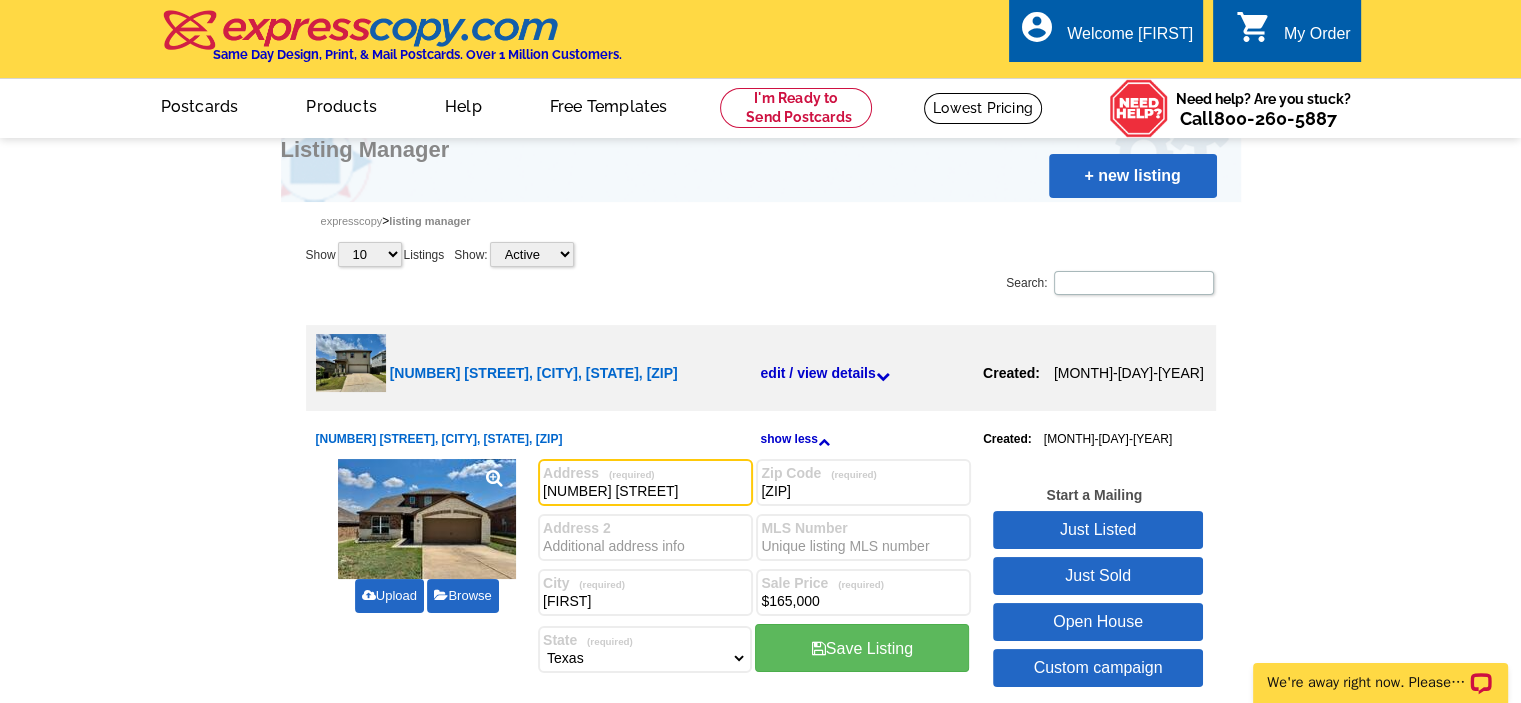 type on "6341 Hibiscus" 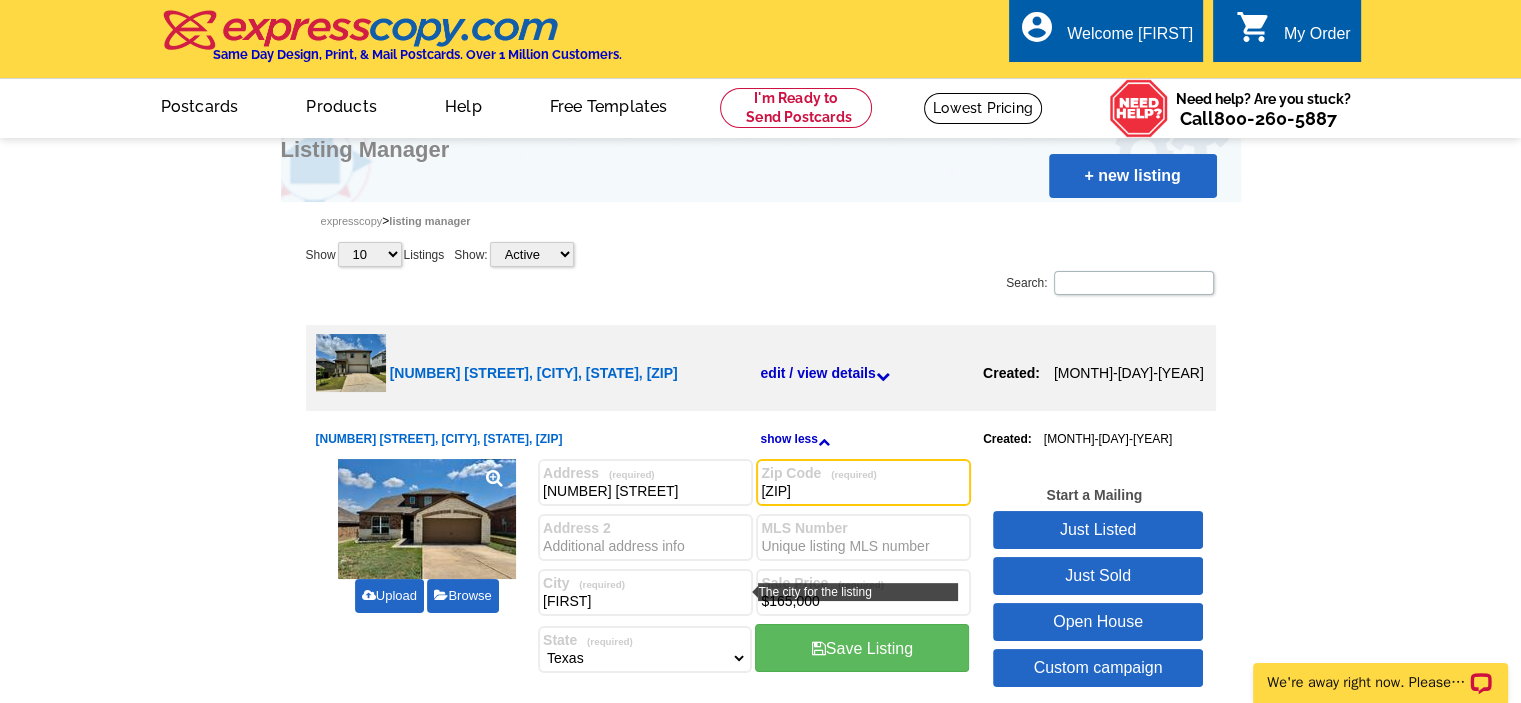 type on "78132" 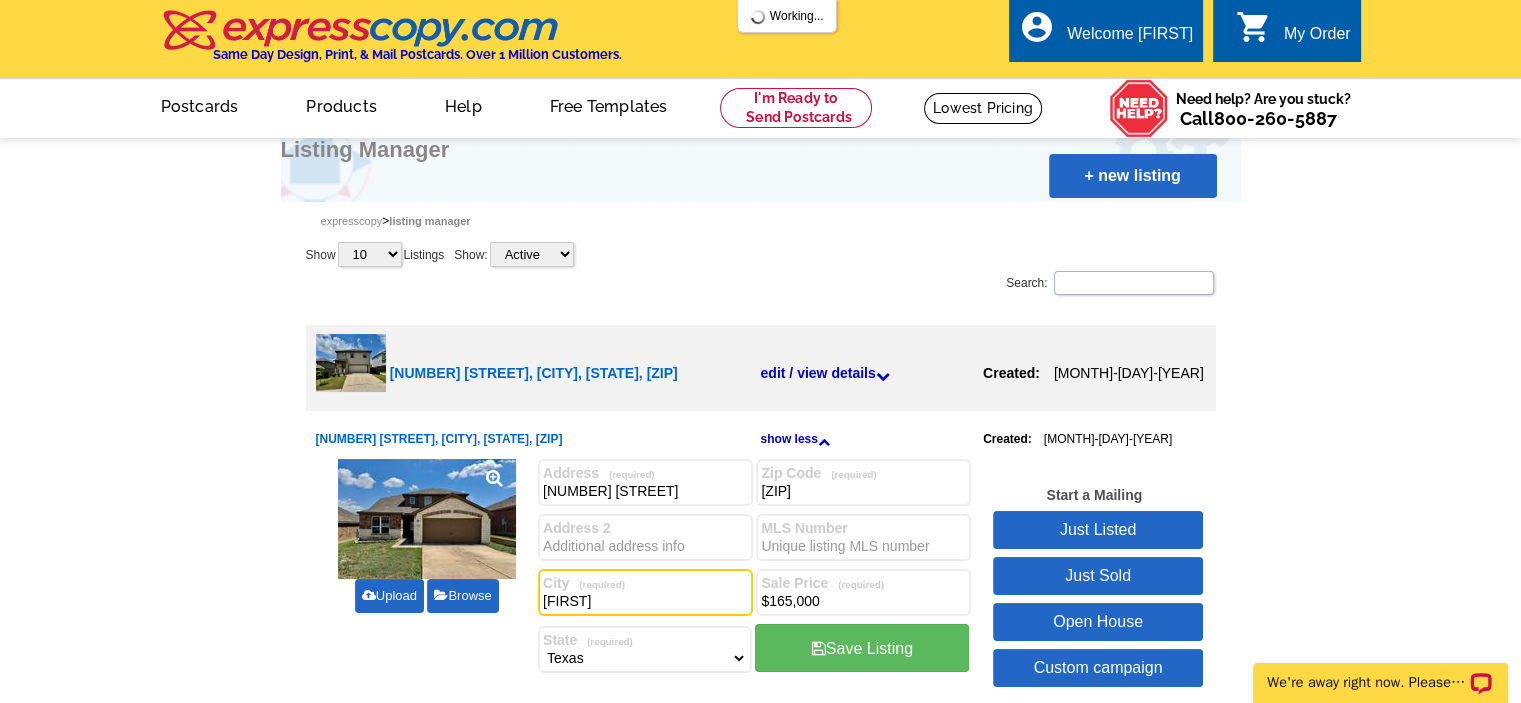 drag, startPoint x: 653, startPoint y: 608, endPoint x: 466, endPoint y: 581, distance: 188.93915 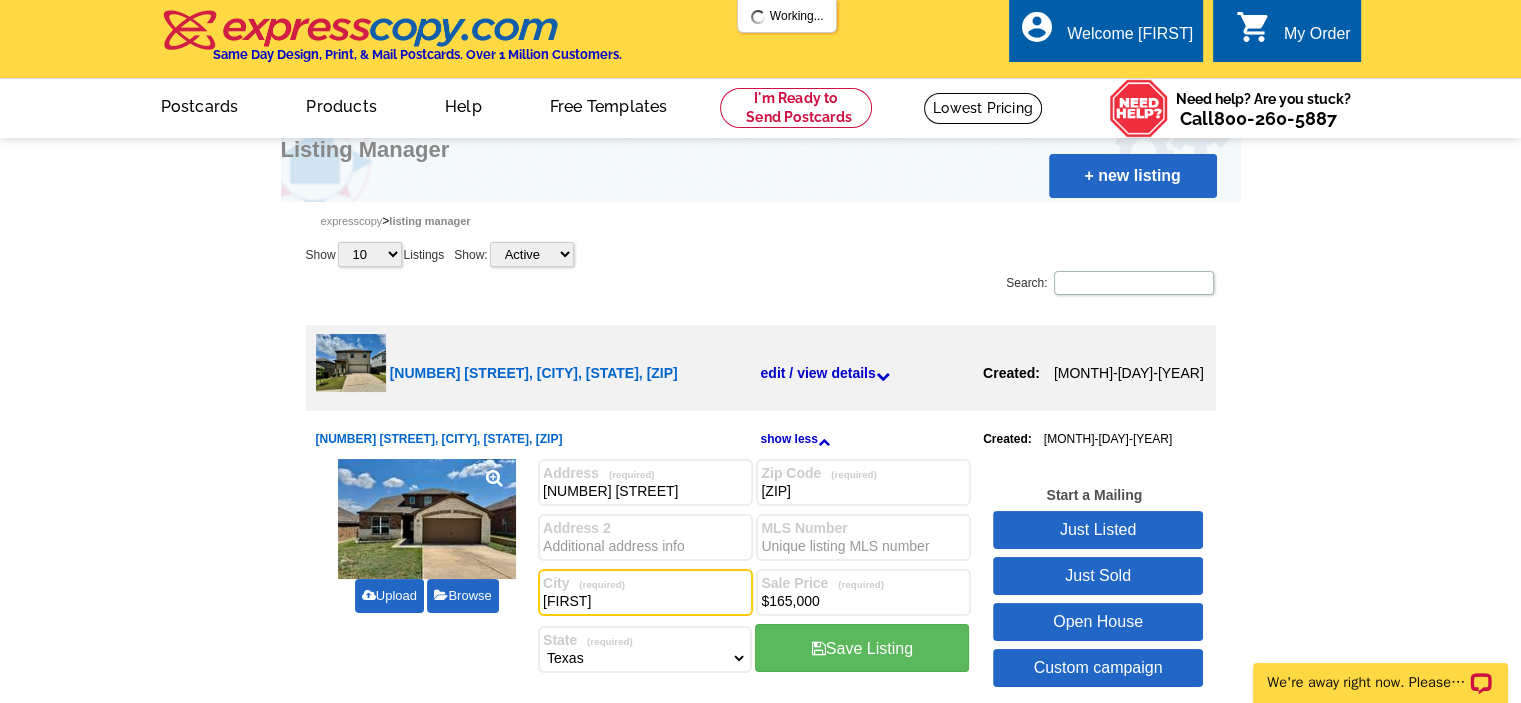 click on "Upload
Browse
Address (required)
6341 Hibiscus 1622 S. Reynolds St
Zip Code  (required)
78132 78332
Address 2
MLS Number
City" at bounding box center (761, 576) 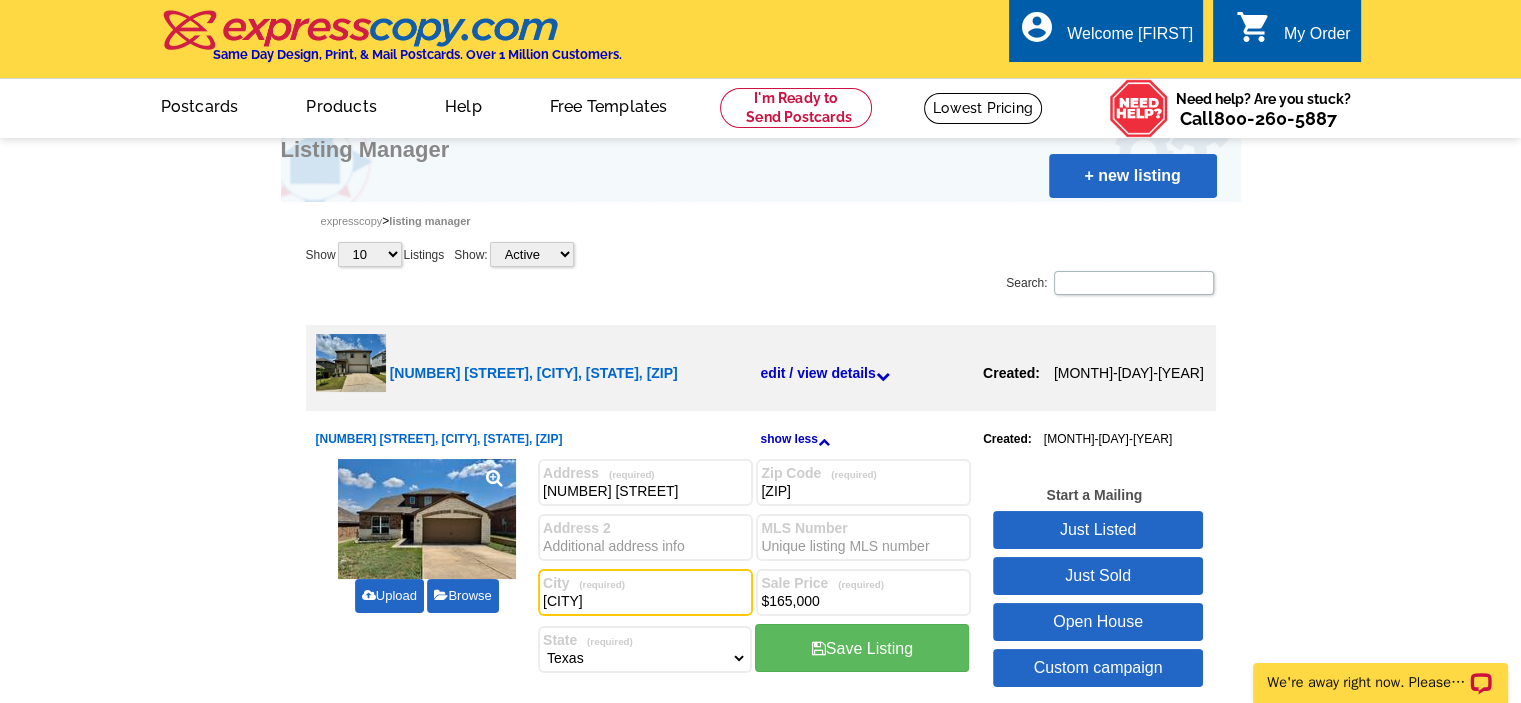 type on "New Braunfels" 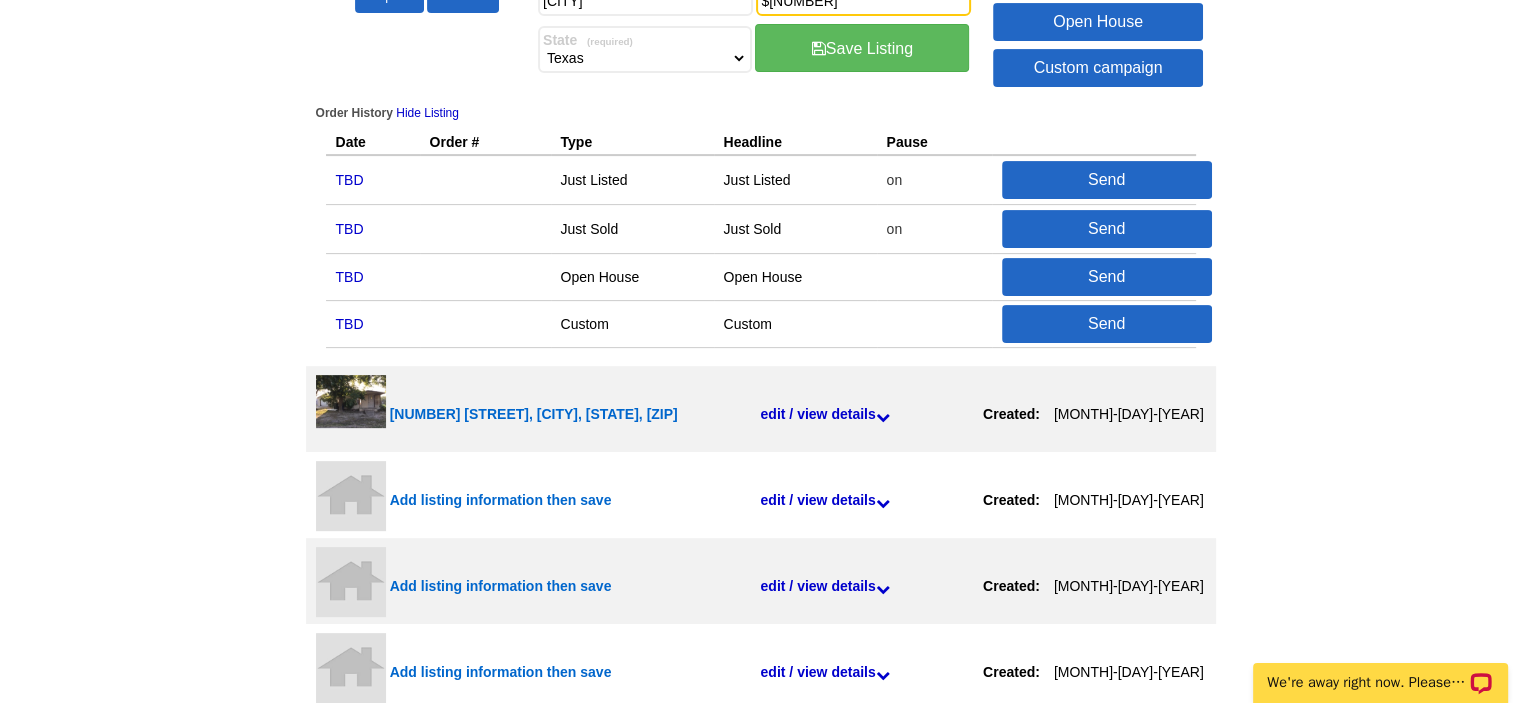 scroll, scrollTop: 300, scrollLeft: 0, axis: vertical 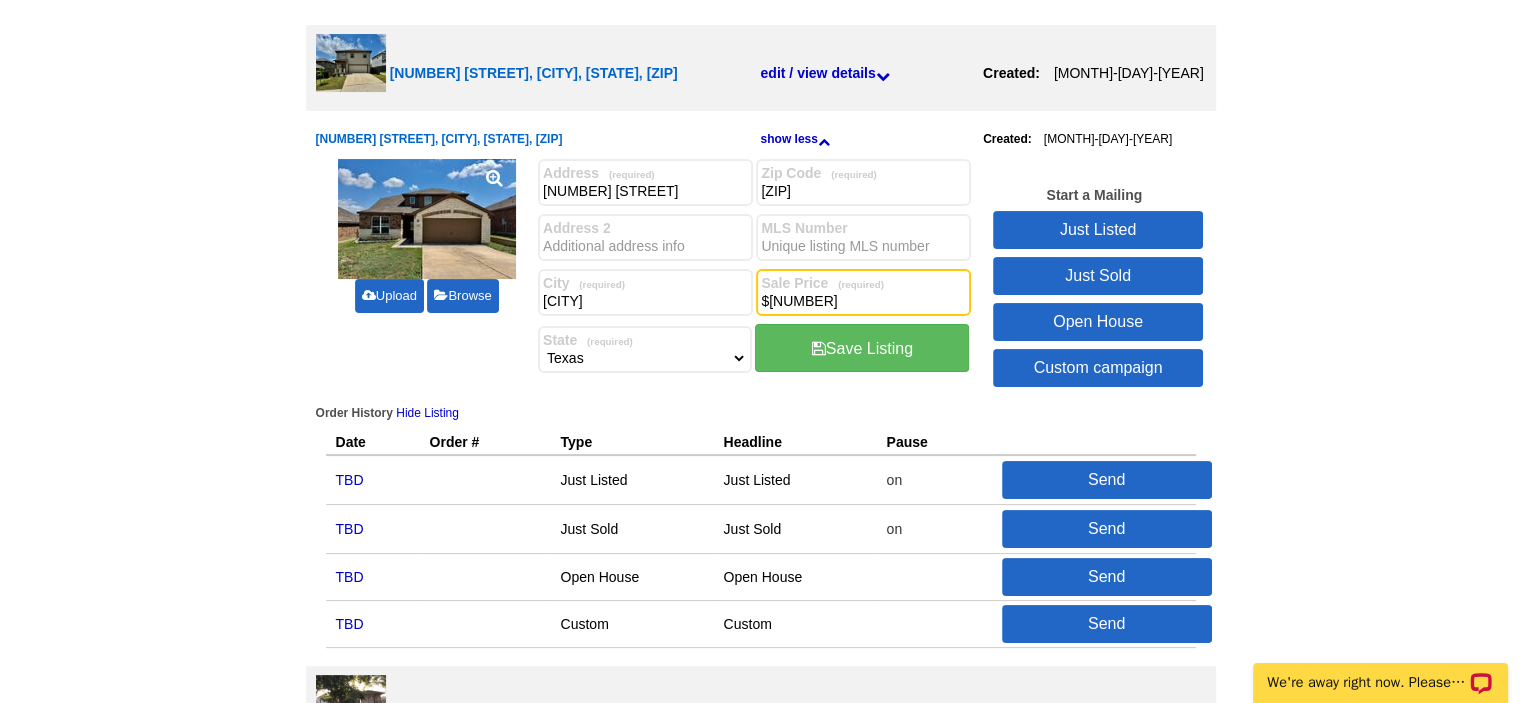 type on "$280,000" 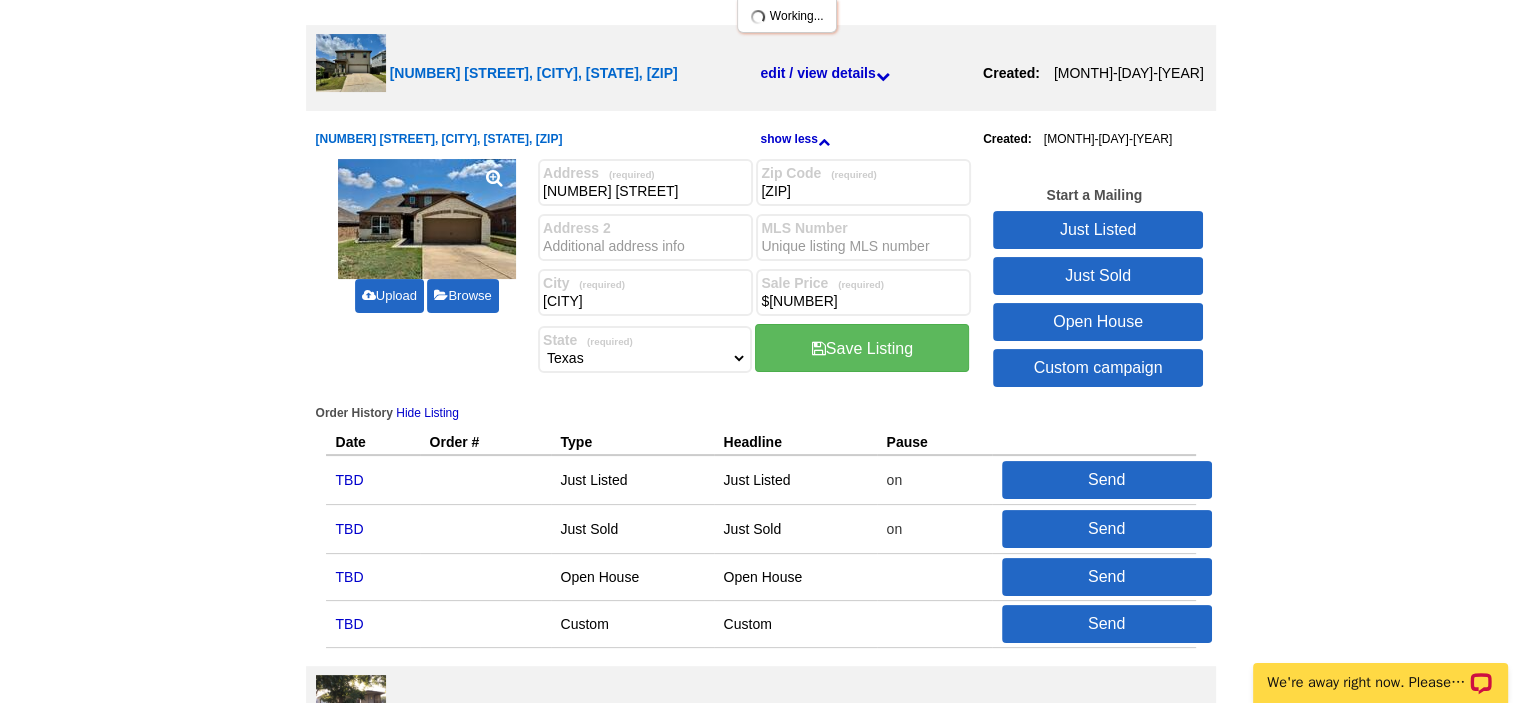 click on "Just Listed" at bounding box center [1098, 230] 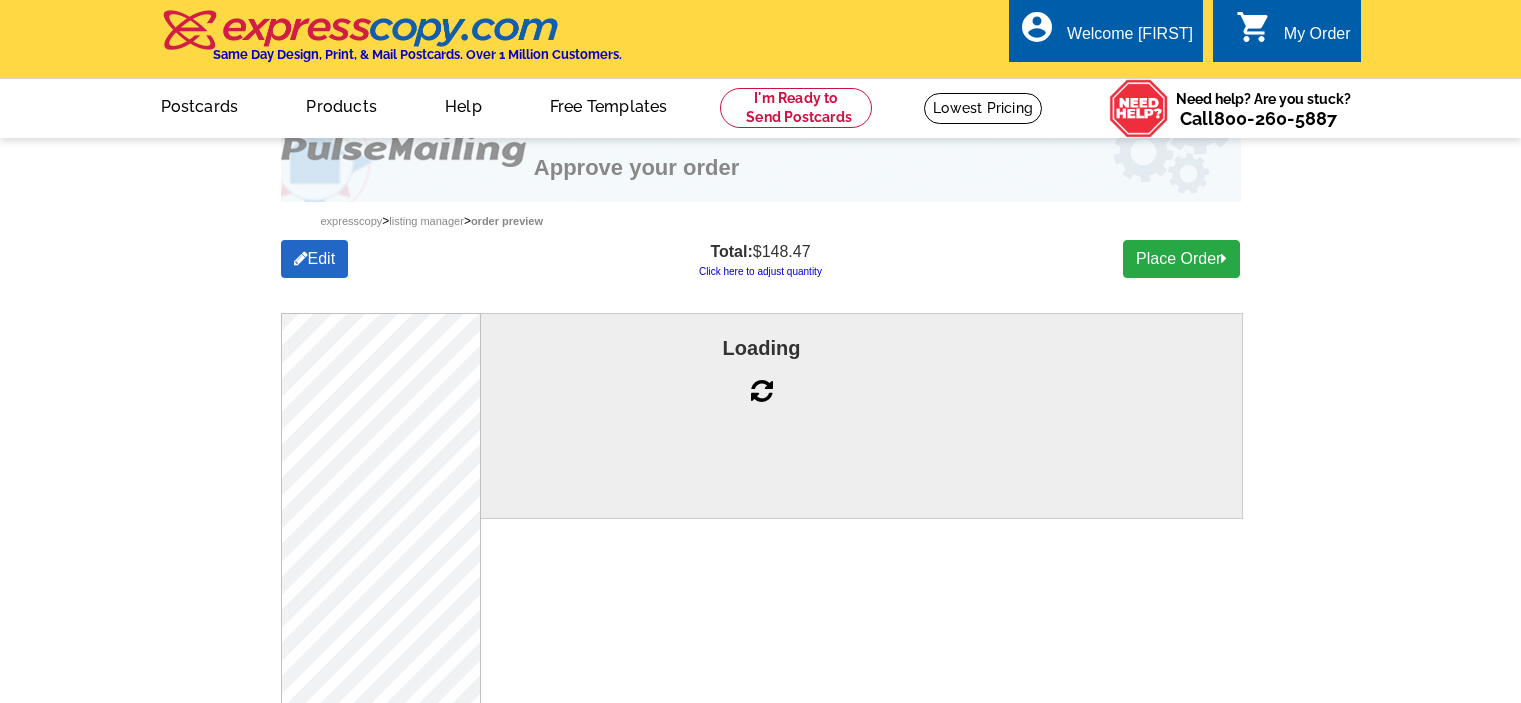 scroll, scrollTop: 0, scrollLeft: 0, axis: both 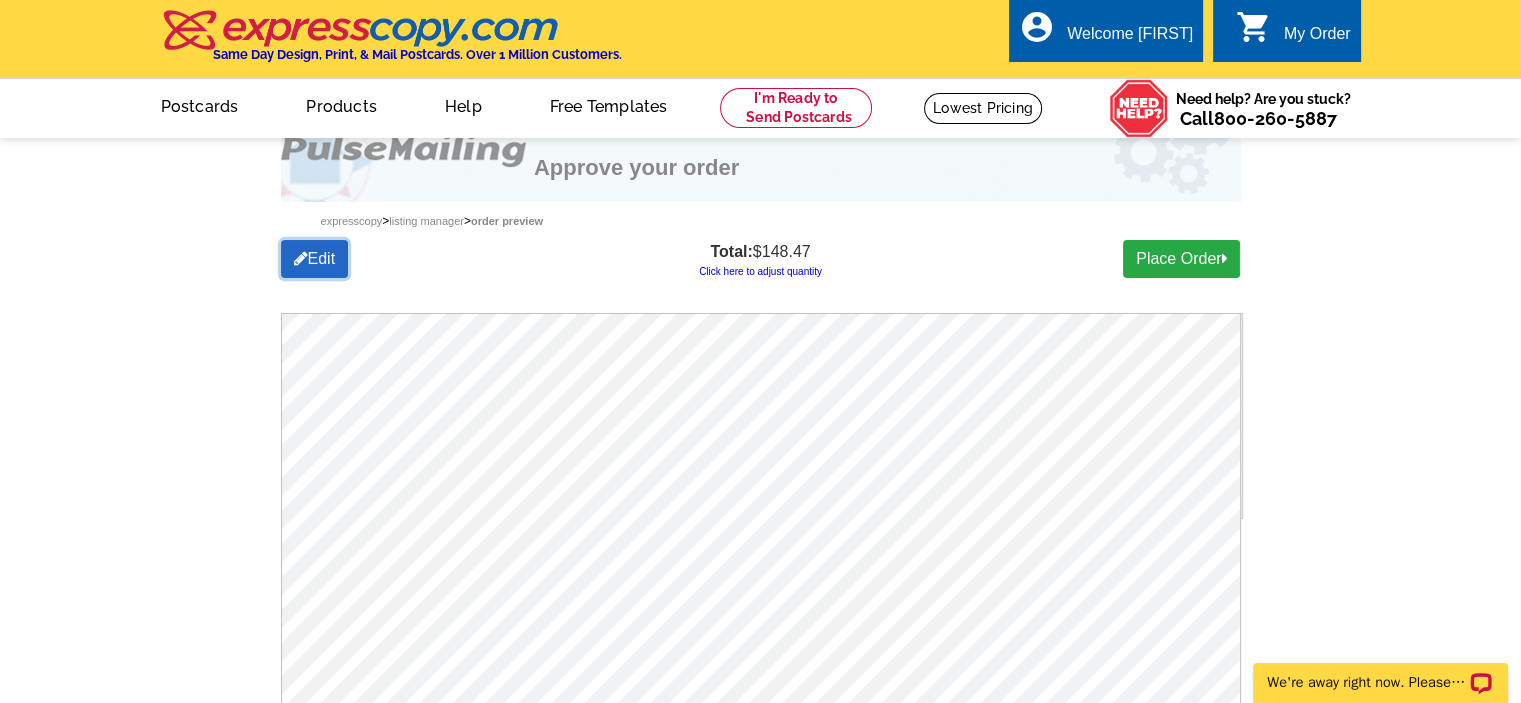 click on "Edit" at bounding box center (315, 259) 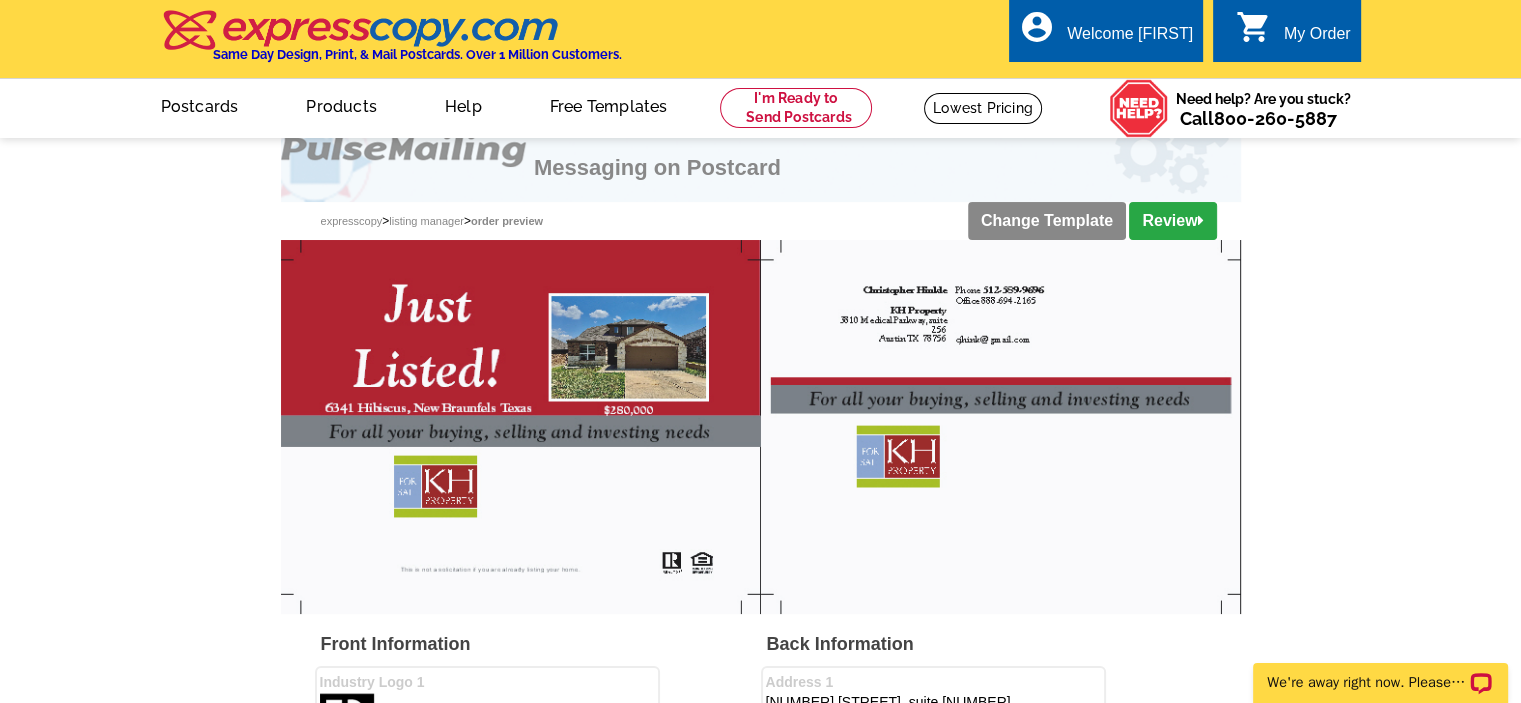 scroll, scrollTop: 600, scrollLeft: 0, axis: vertical 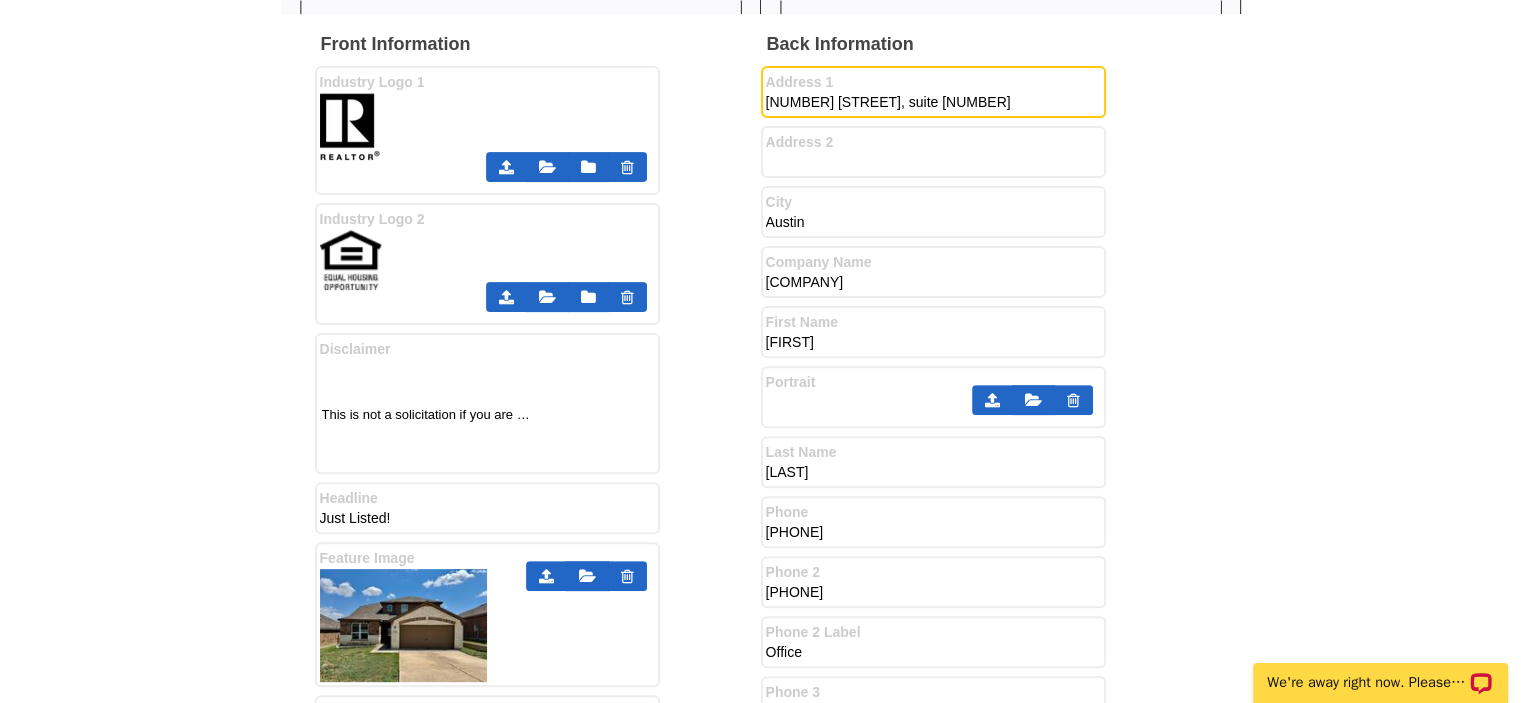 drag, startPoint x: 998, startPoint y: 100, endPoint x: 631, endPoint y: 124, distance: 367.7839 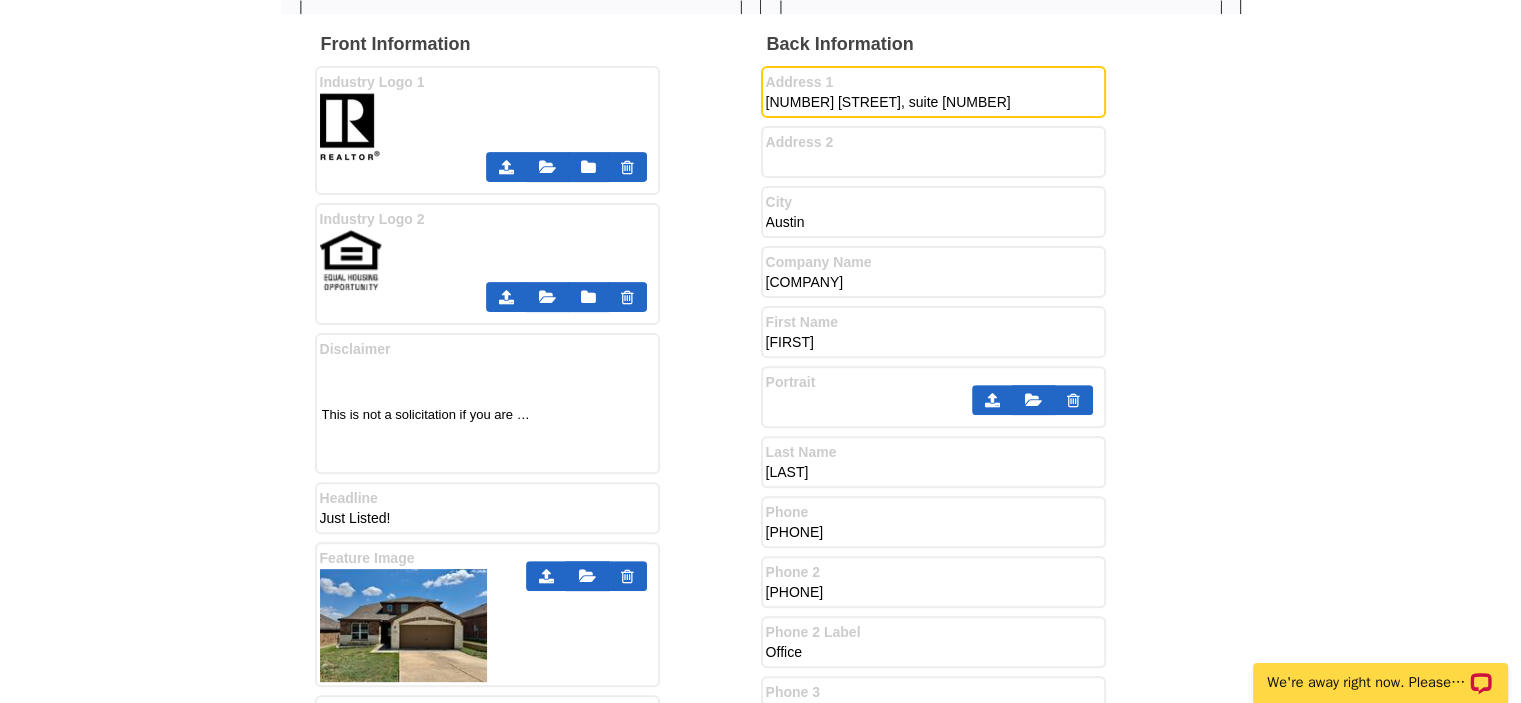 click on "Front Information
Industry Logo 1
Industry Logo 2" at bounding box center (761, 668) 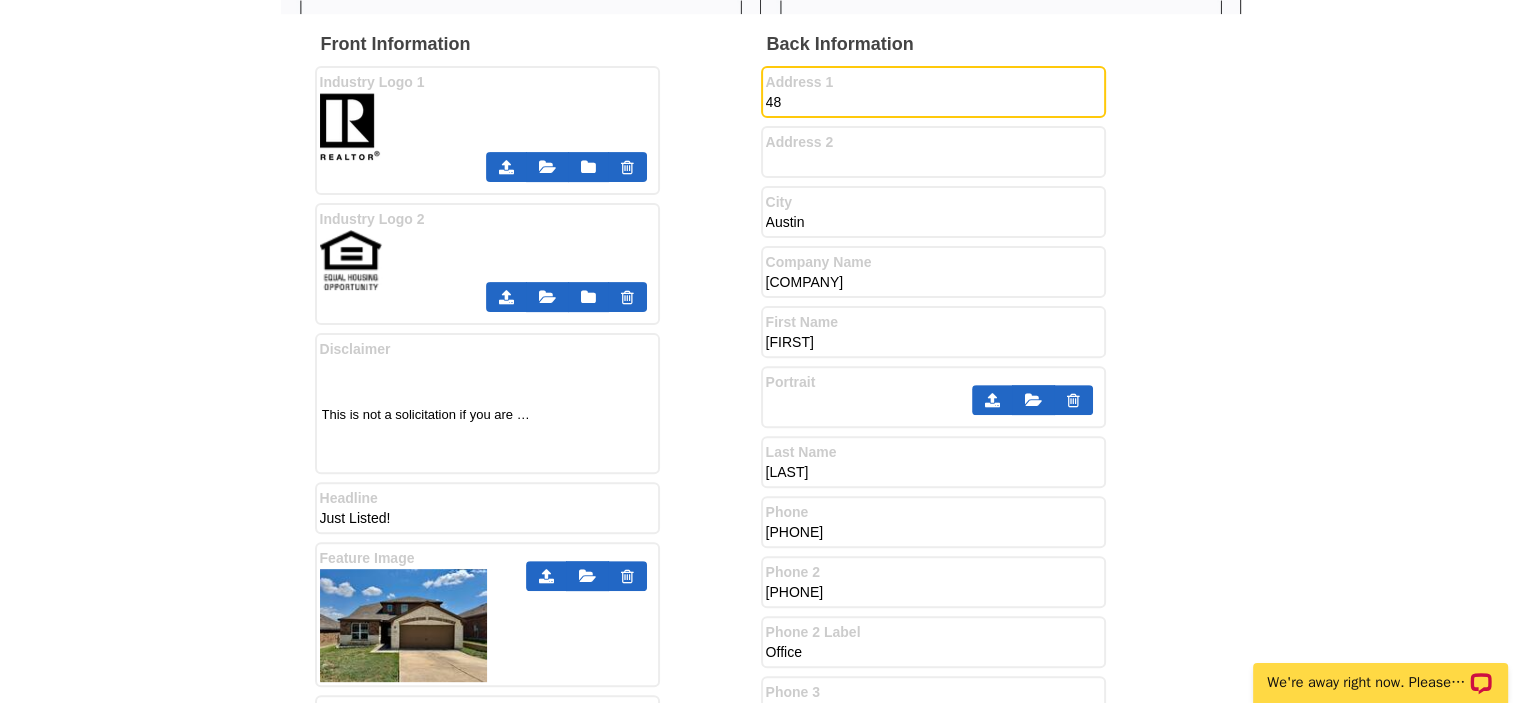 type on "4" 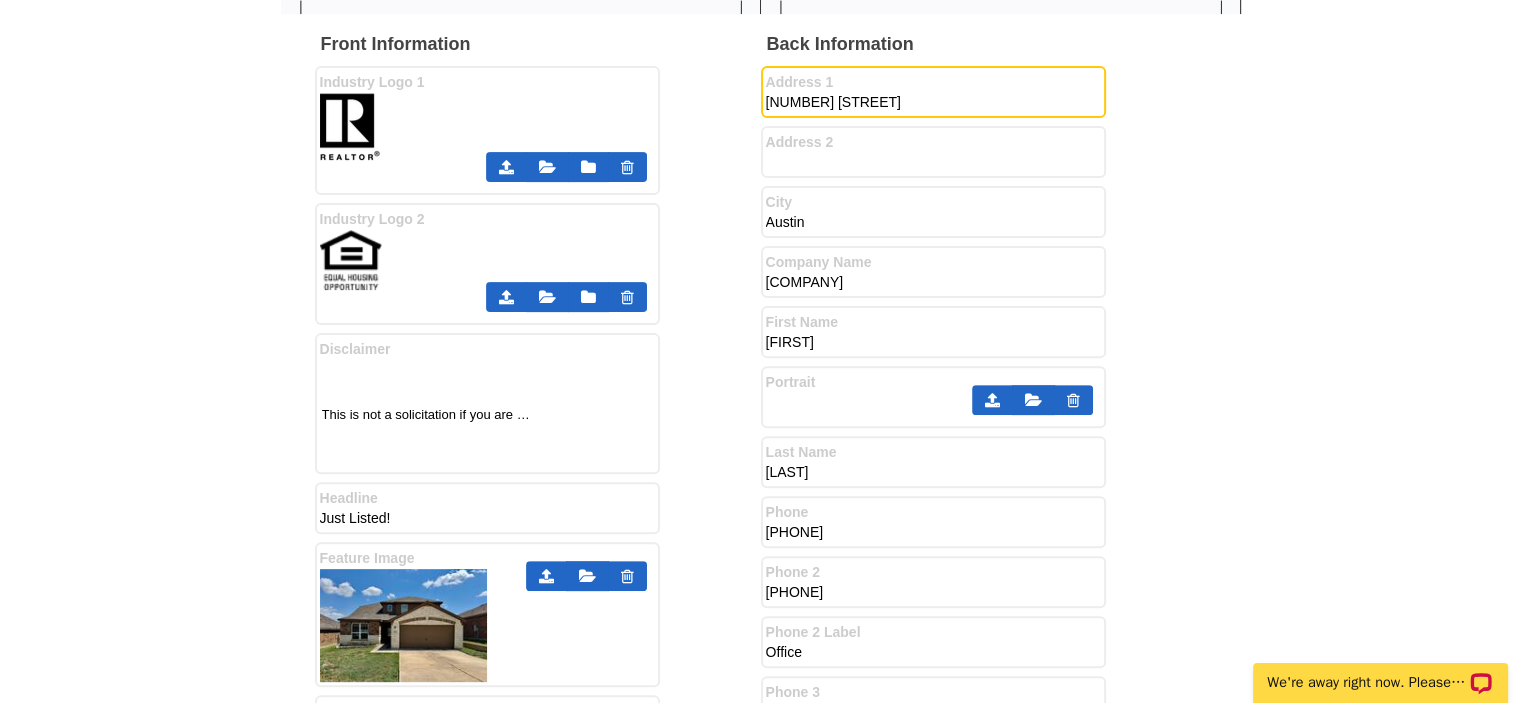 type on "21810 Goldcrest Run" 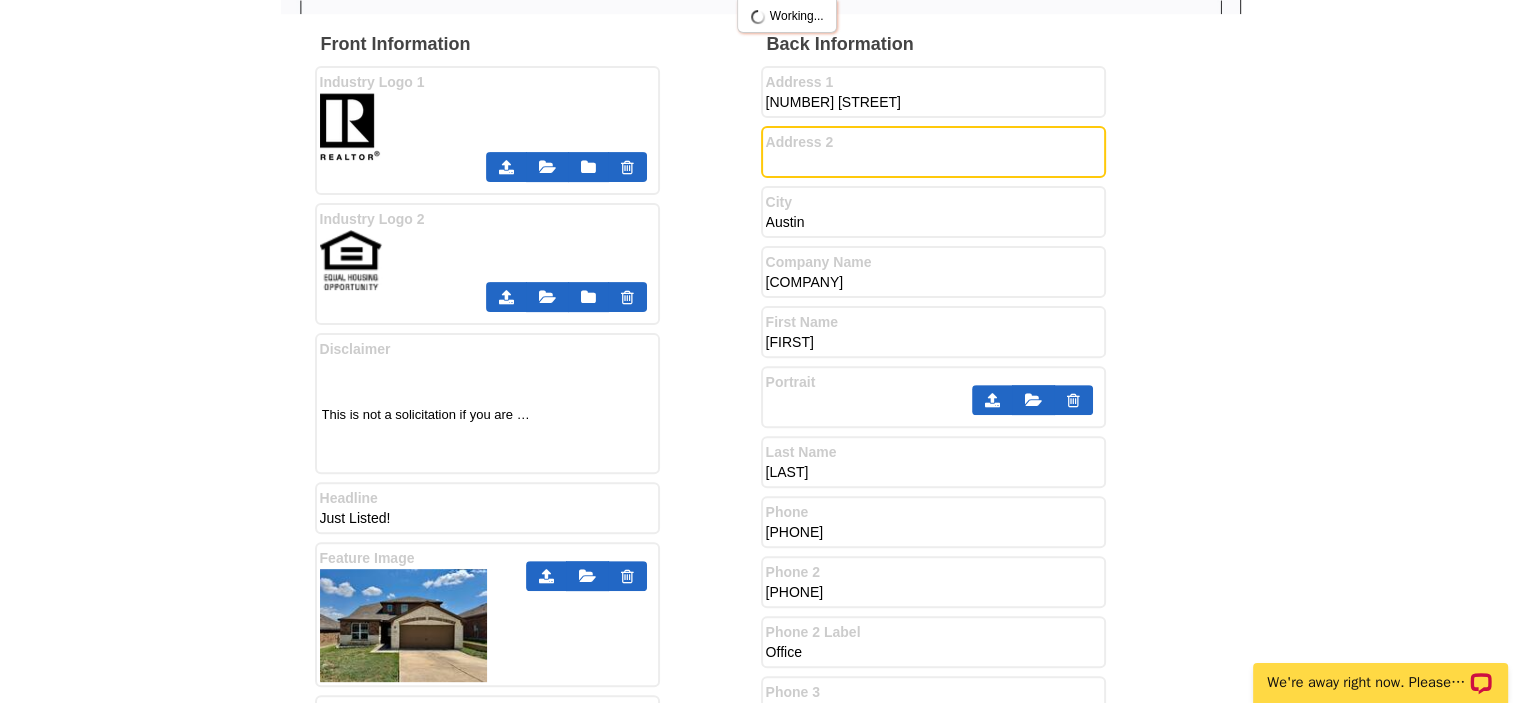 scroll, scrollTop: 0, scrollLeft: 0, axis: both 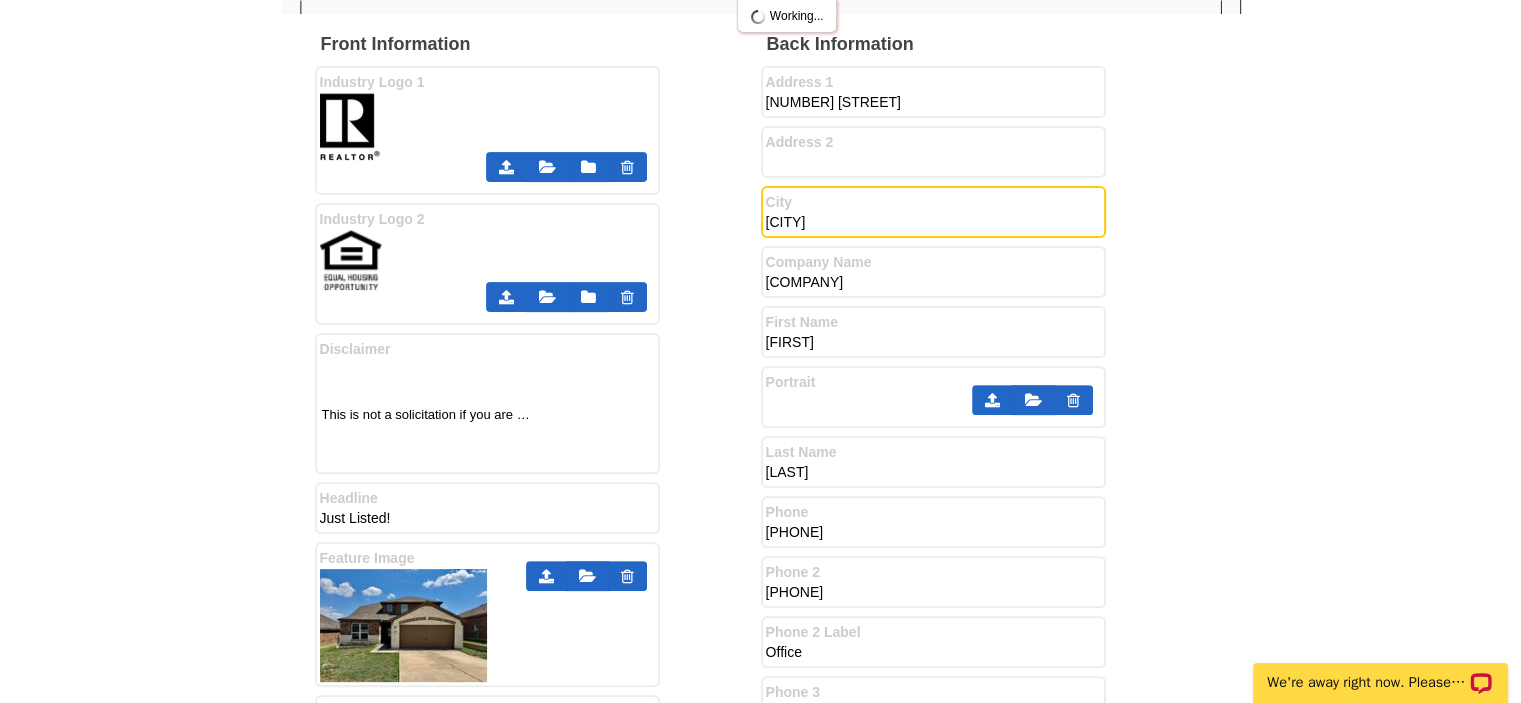 type on "San Antonio" 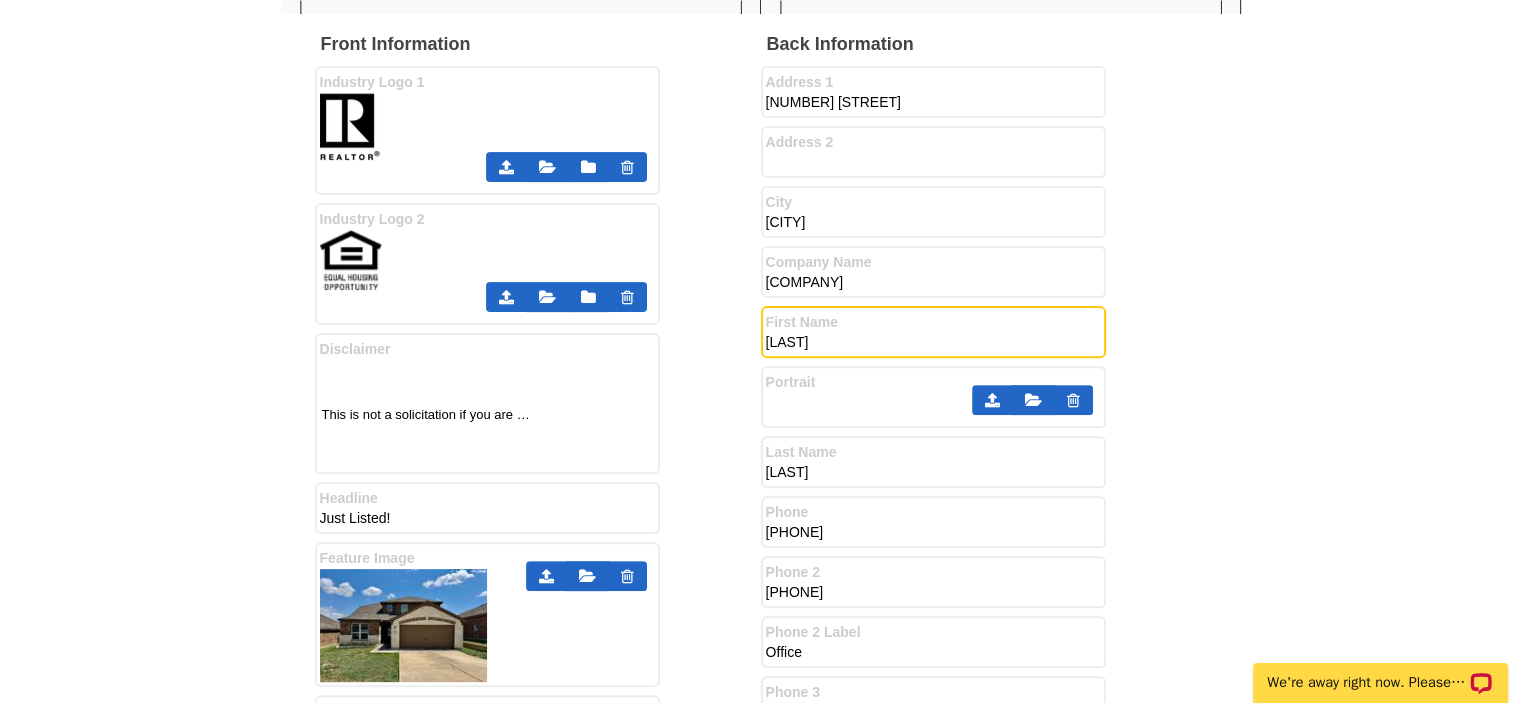 type on "Kelley" 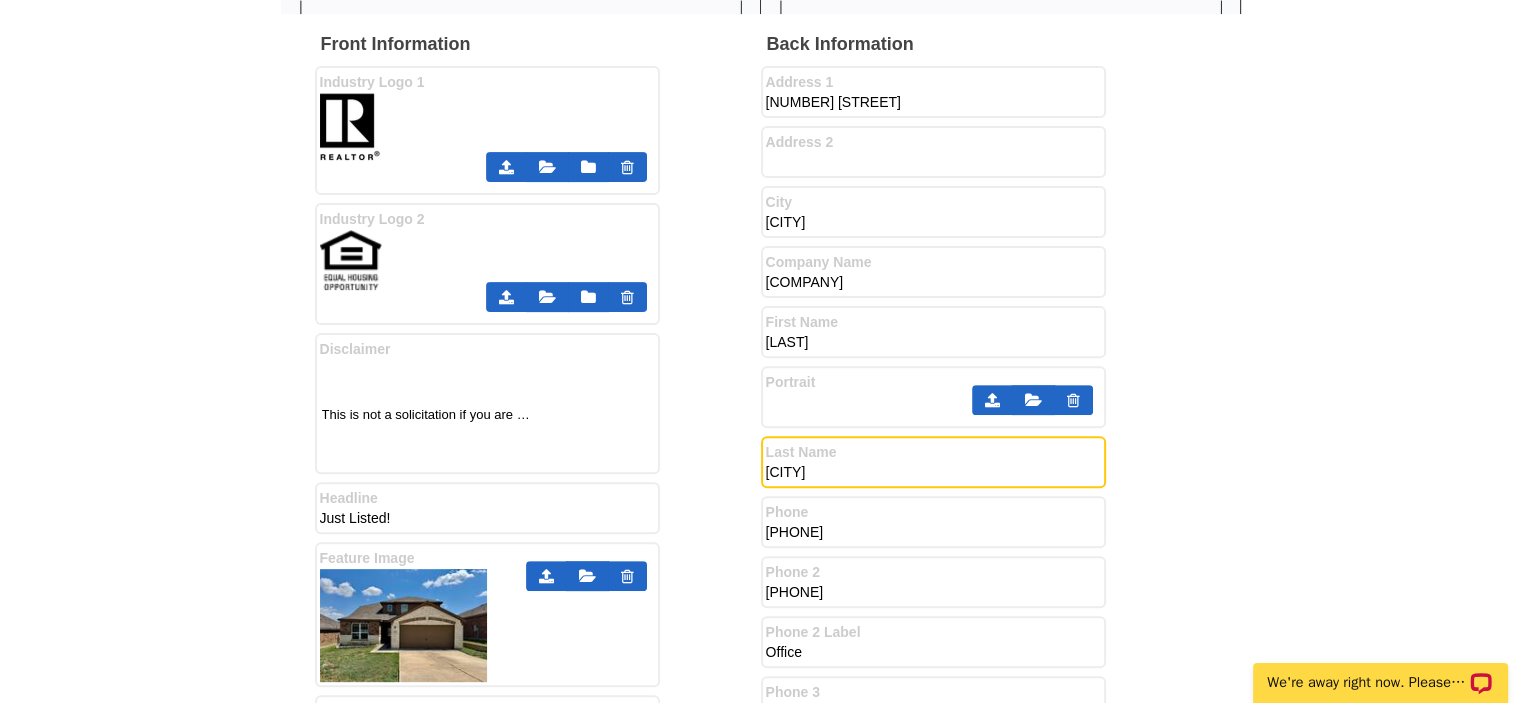 type on "Brough" 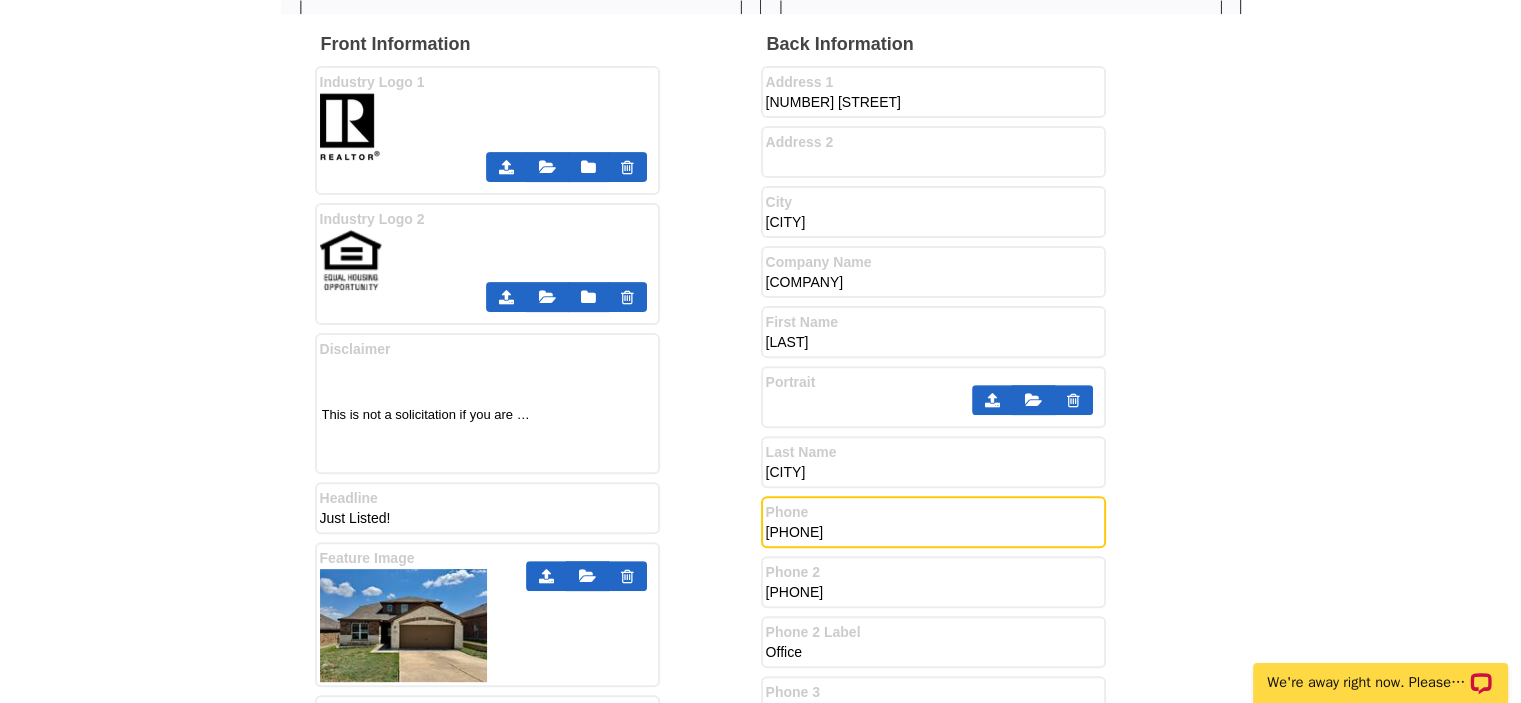 type on "800-845-8060" 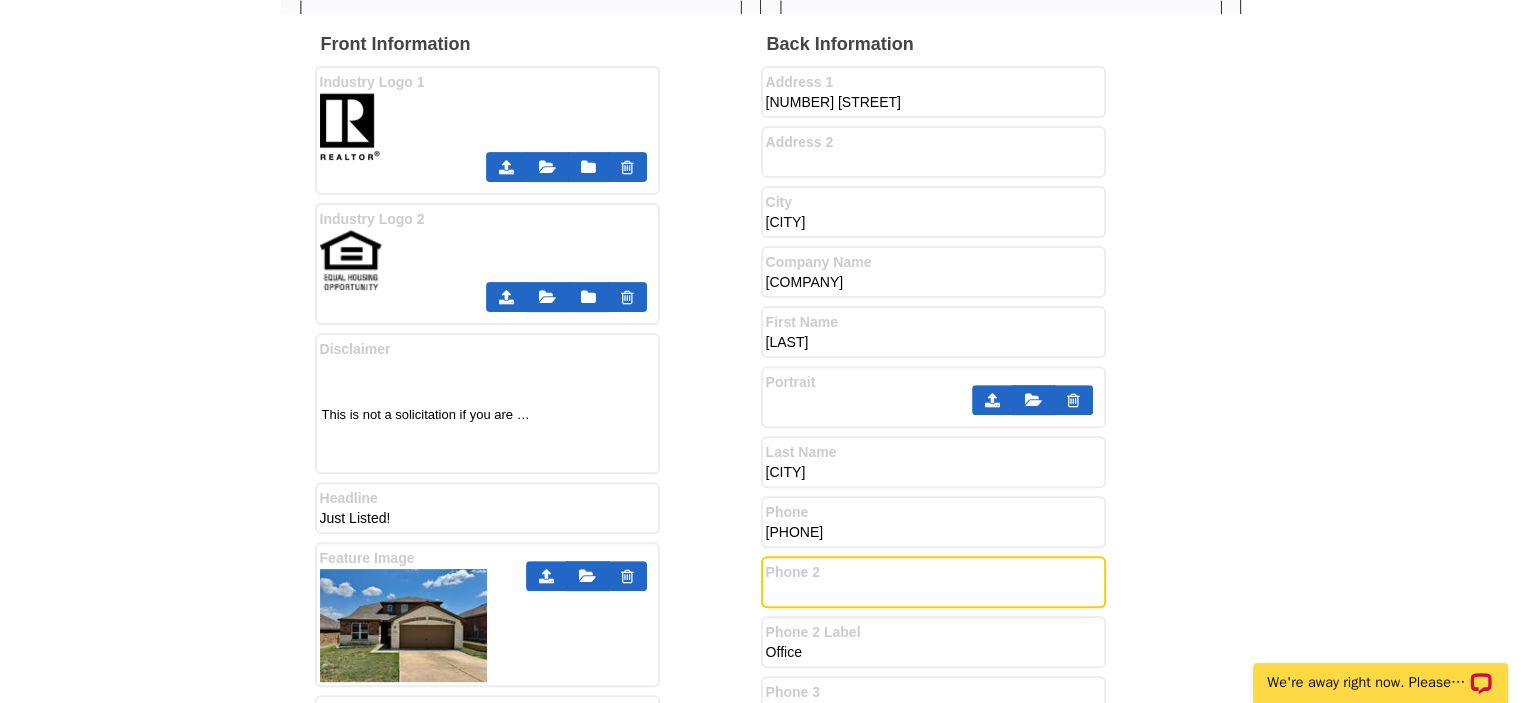 type 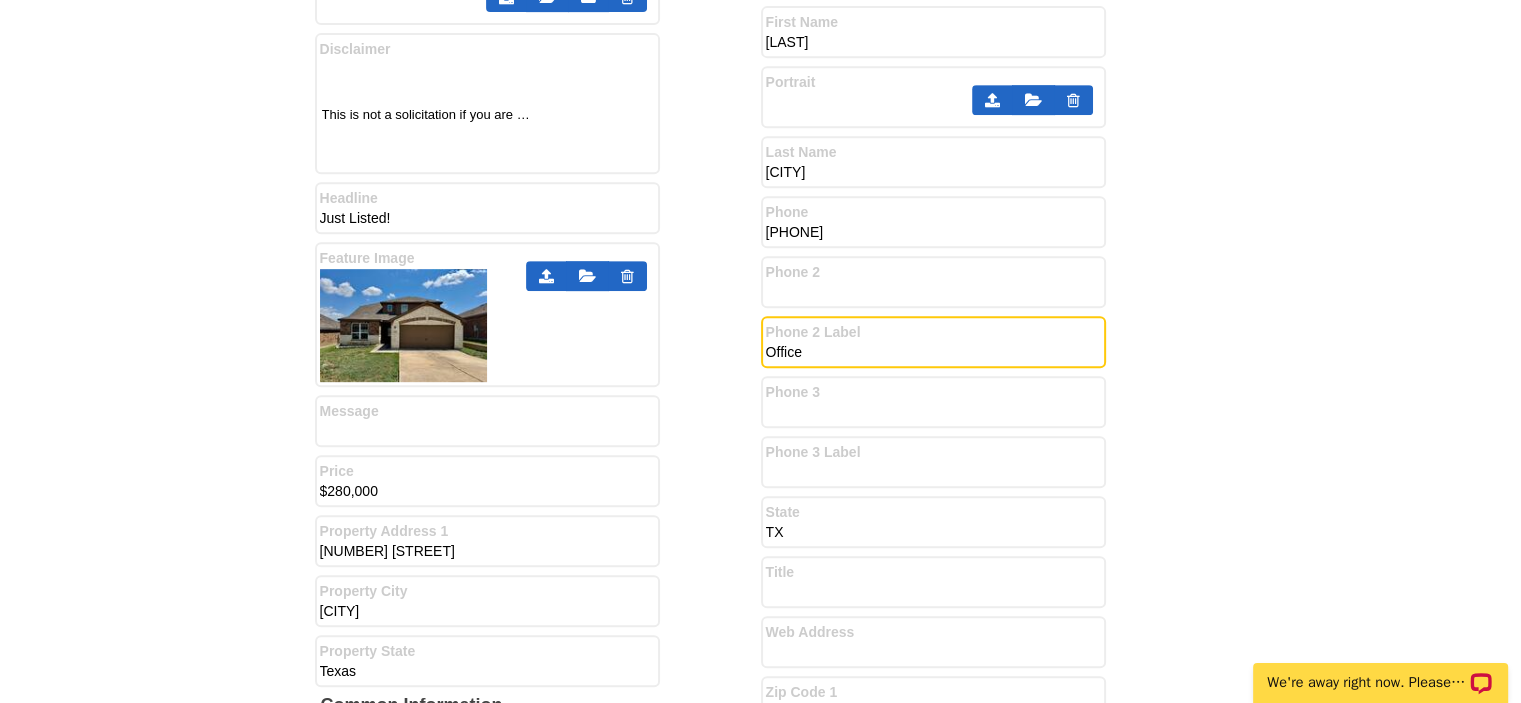 scroll, scrollTop: 1200, scrollLeft: 0, axis: vertical 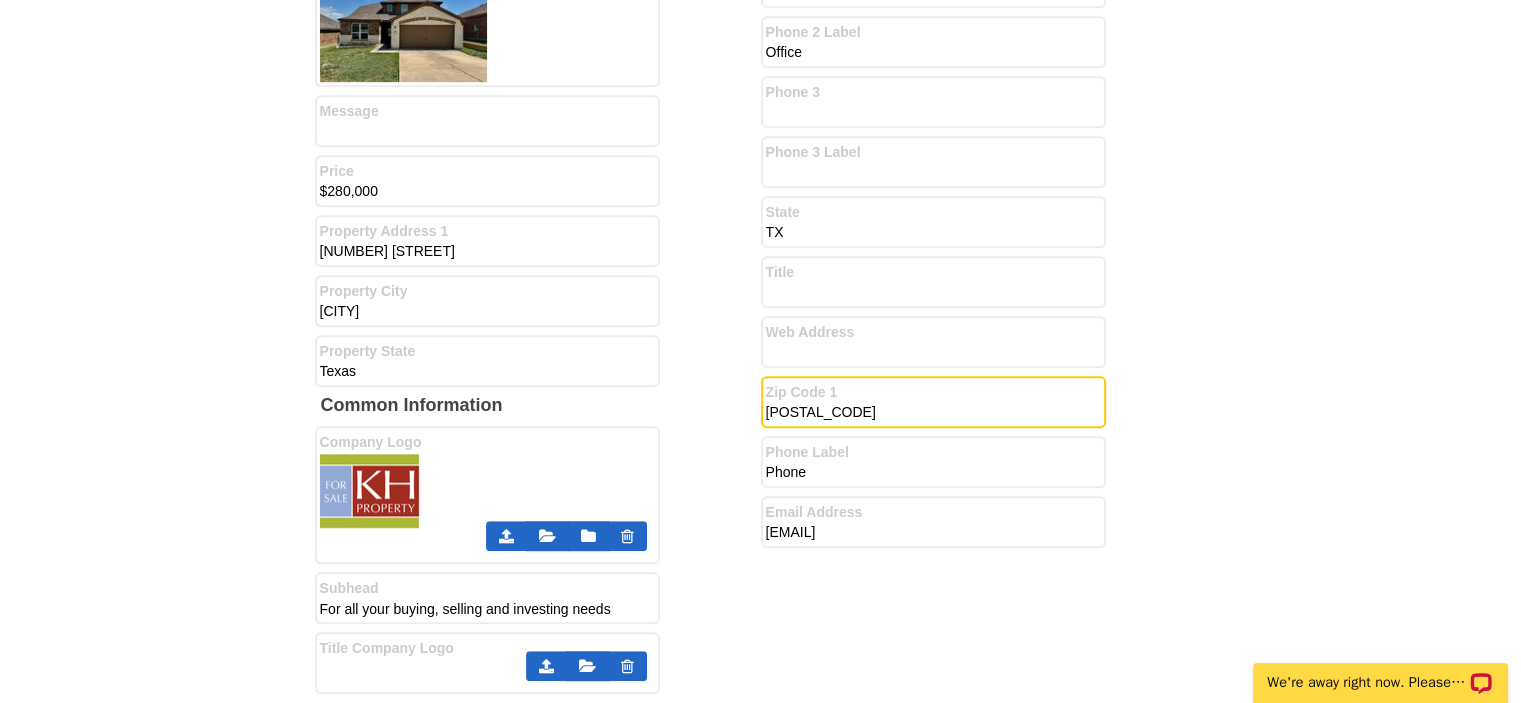 drag, startPoint x: 829, startPoint y: 411, endPoint x: 691, endPoint y: 413, distance: 138.0145 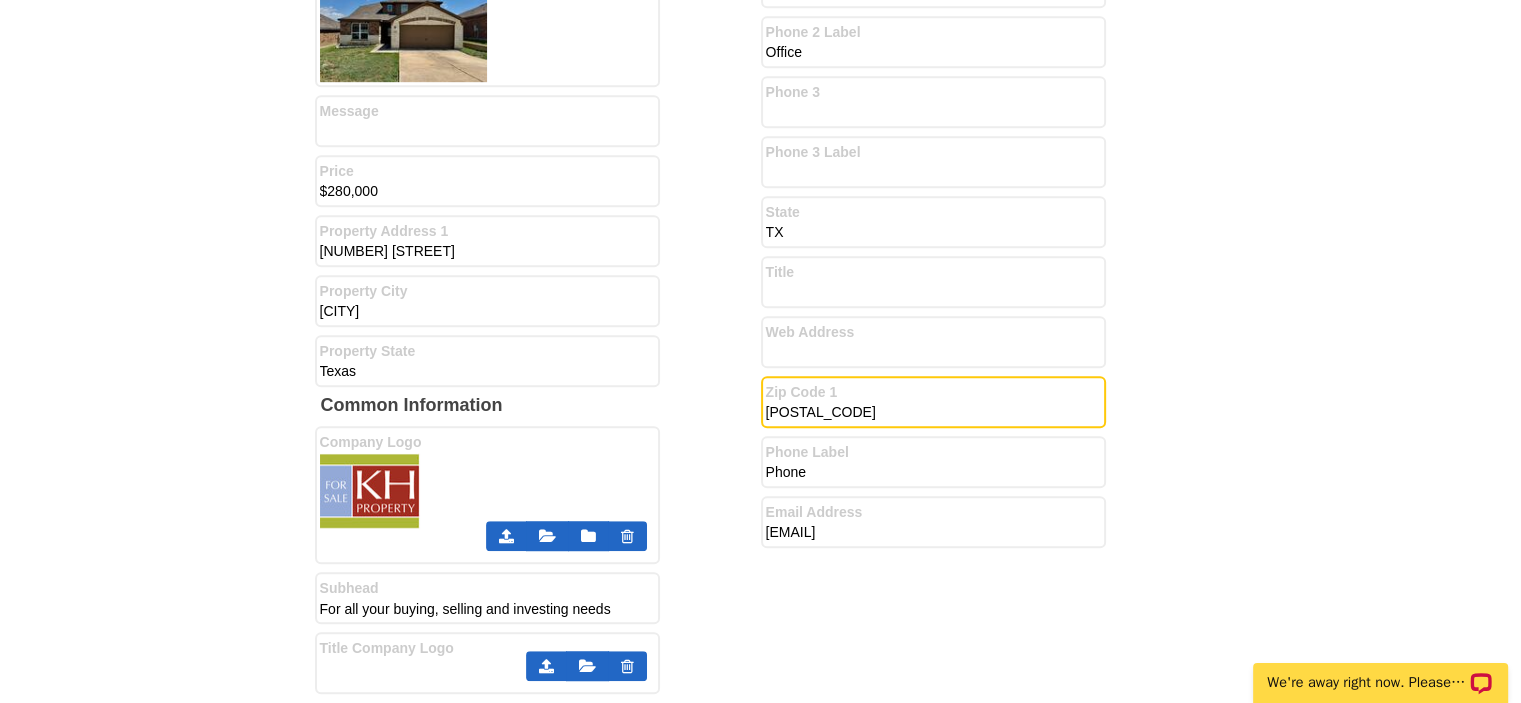 click on "Front Information
Industry Logo 1
Industry Logo 2" at bounding box center (761, 68) 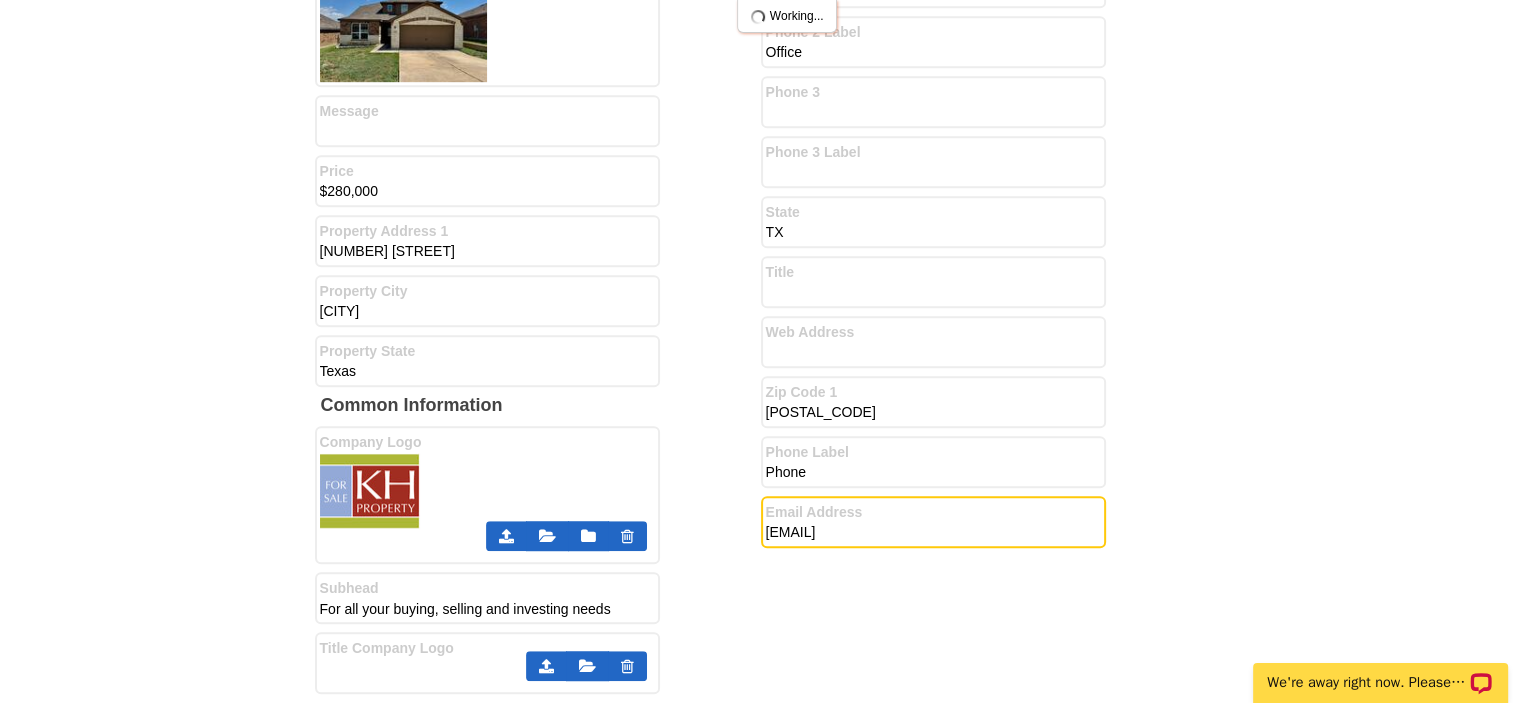 drag, startPoint x: 891, startPoint y: 533, endPoint x: 565, endPoint y: 534, distance: 326.00153 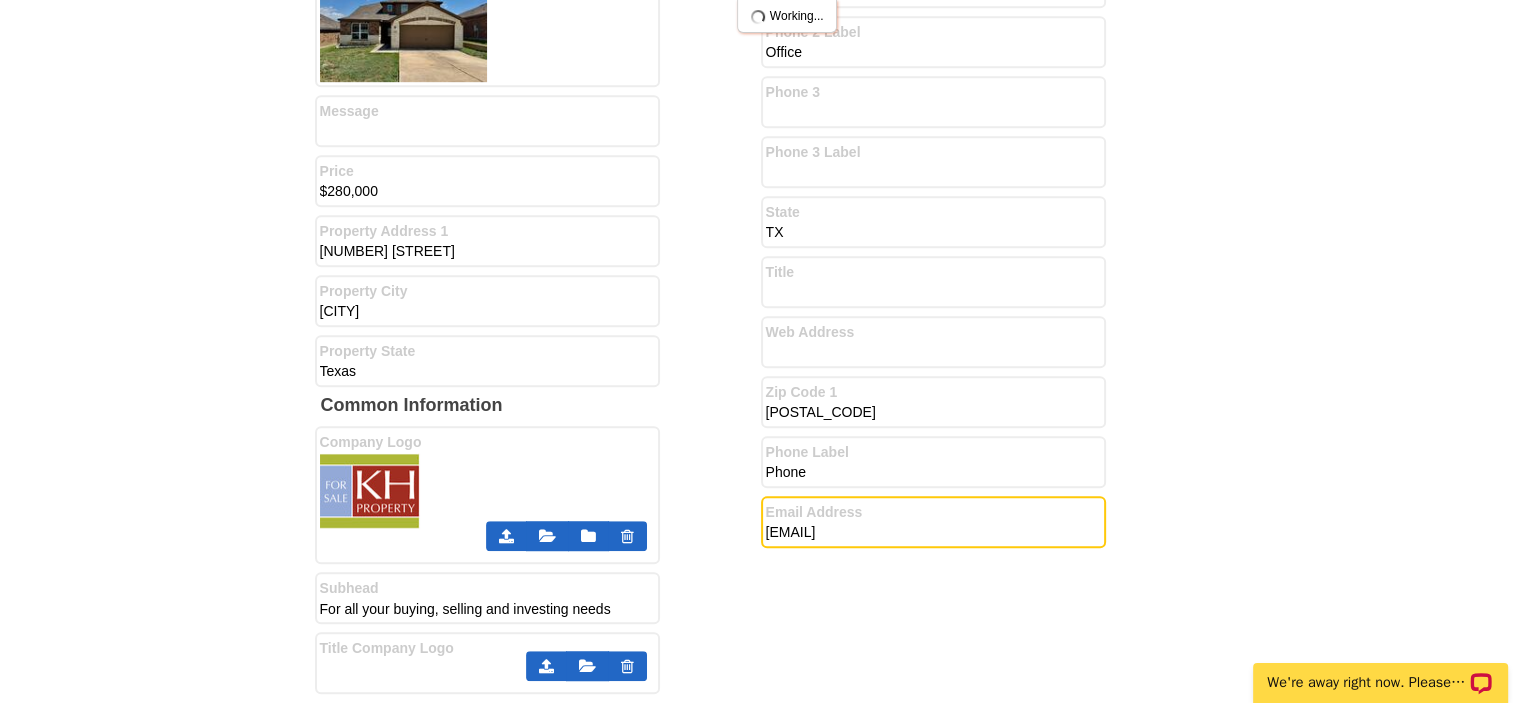 click on "Front Information
Industry Logo 1
Industry Logo 2" at bounding box center [761, 68] 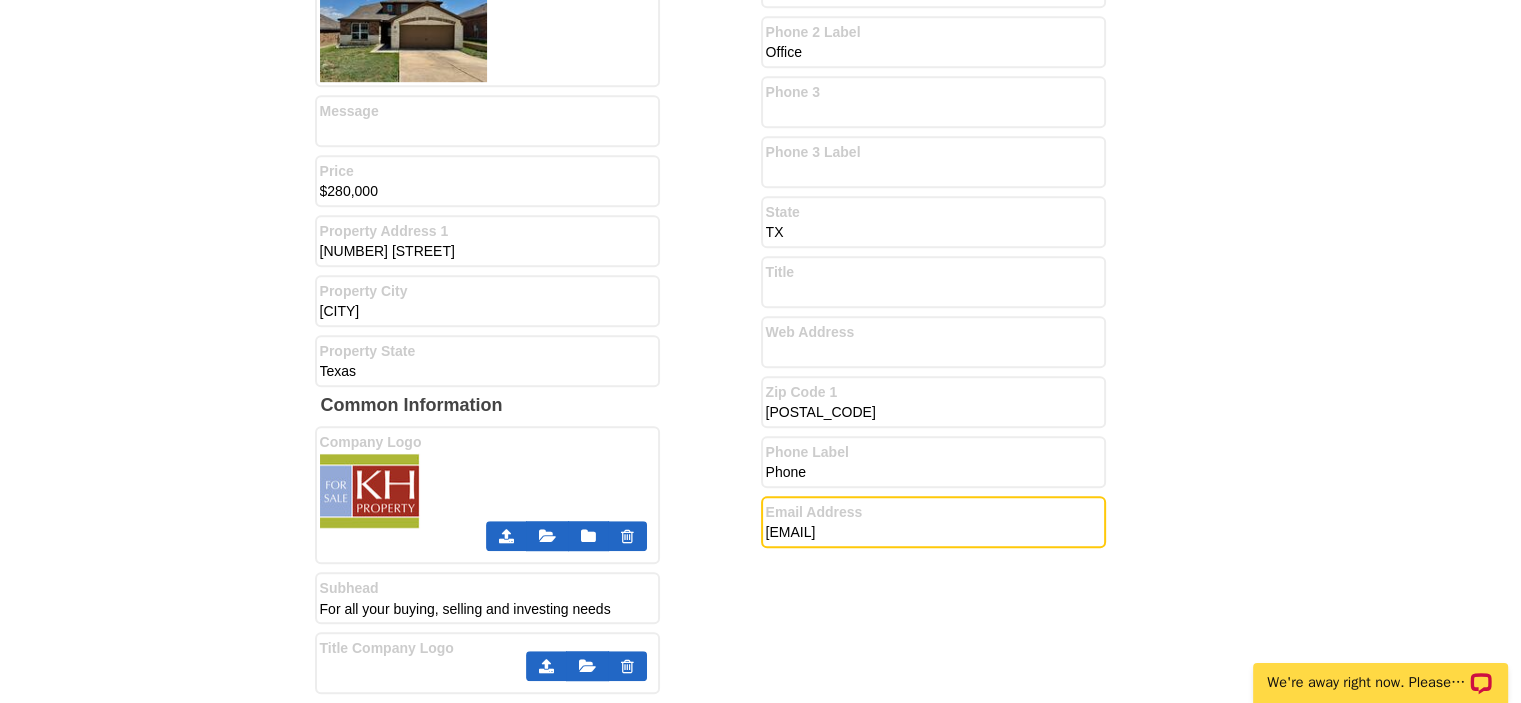 type on "texashudprop@gmail.com" 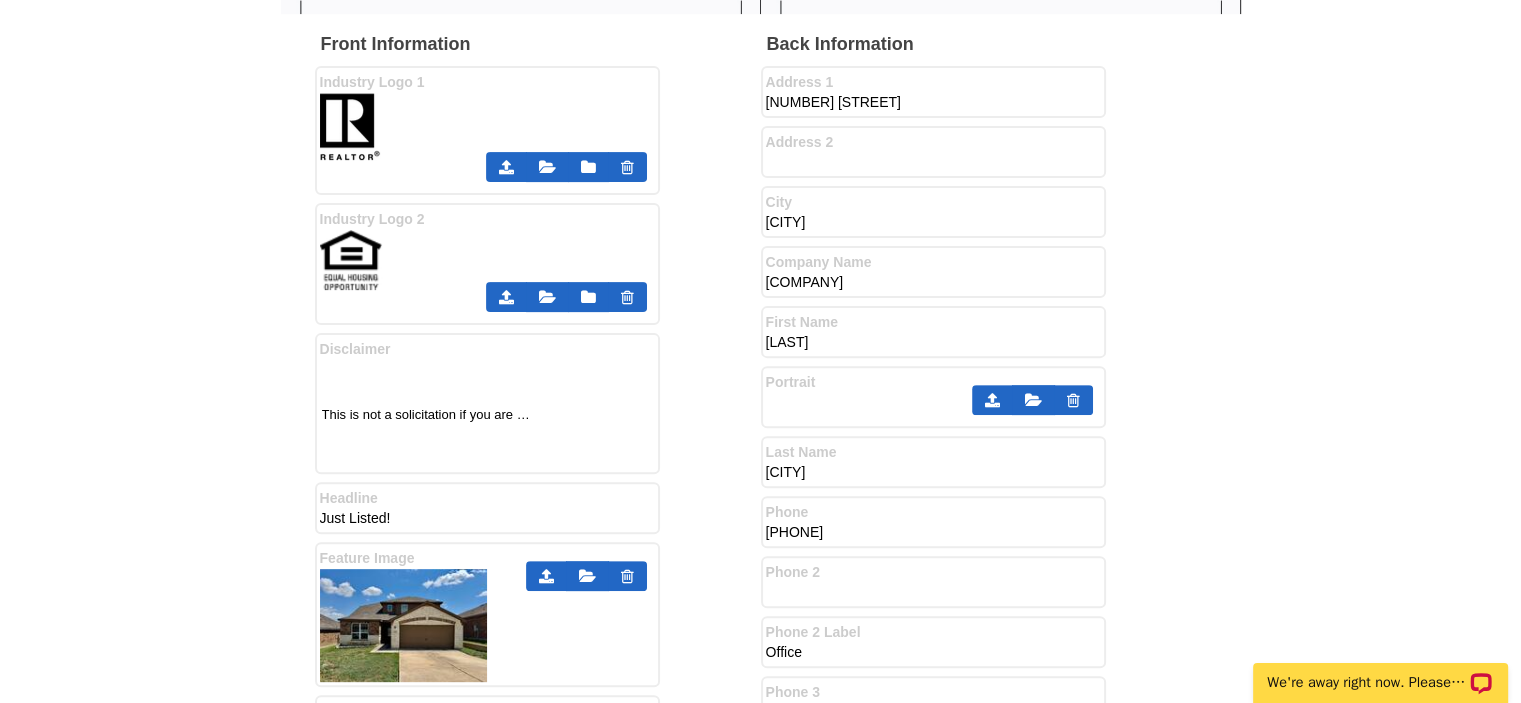 scroll, scrollTop: 1500, scrollLeft: 0, axis: vertical 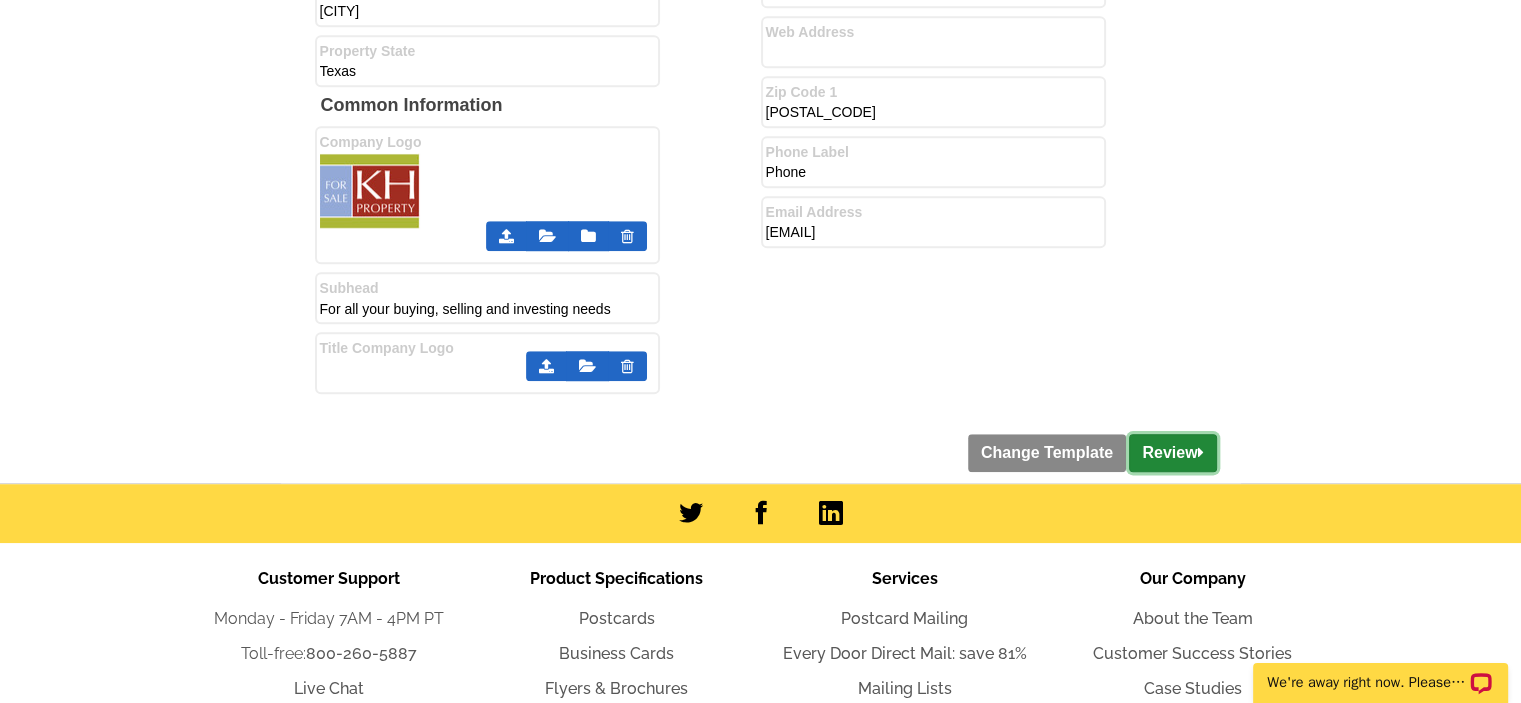 click on "Review" at bounding box center (1172, 453) 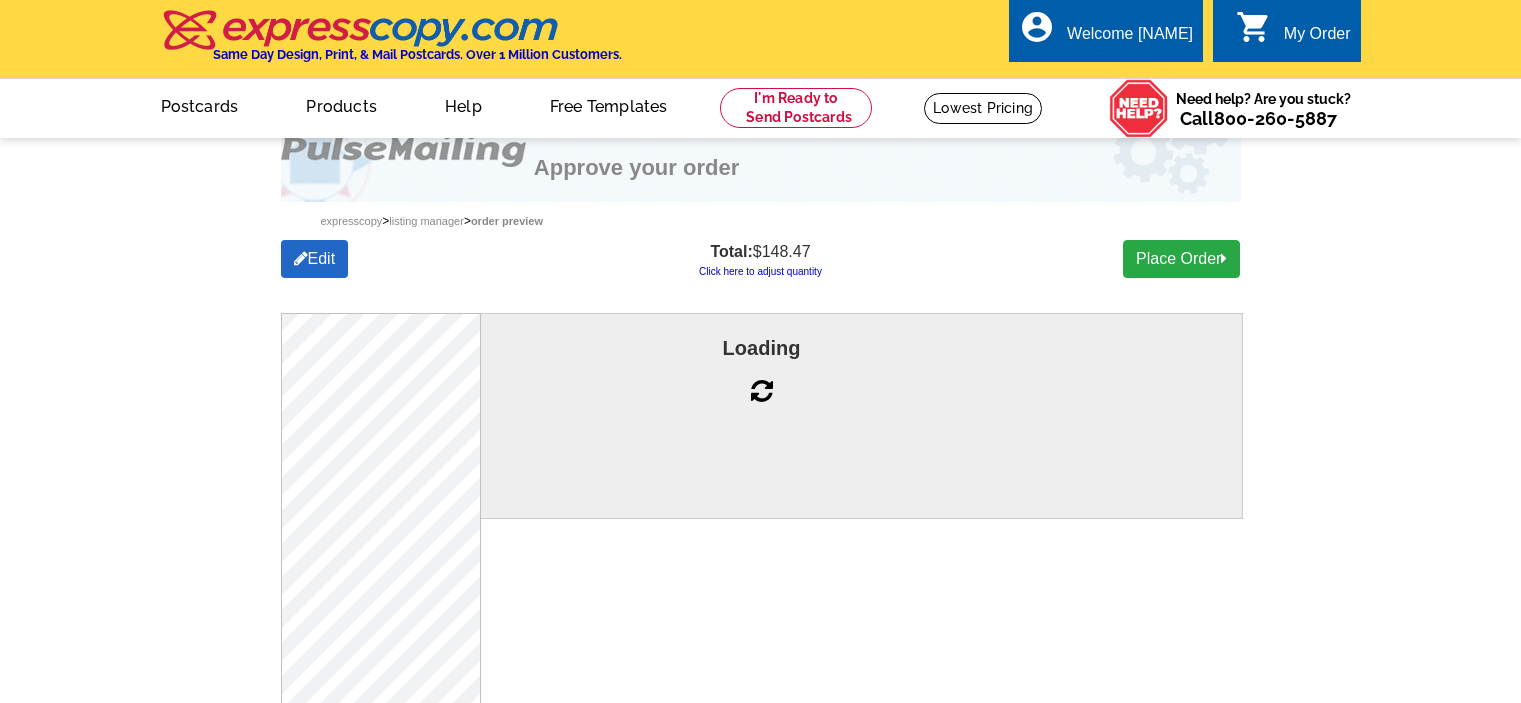 scroll, scrollTop: 0, scrollLeft: 0, axis: both 